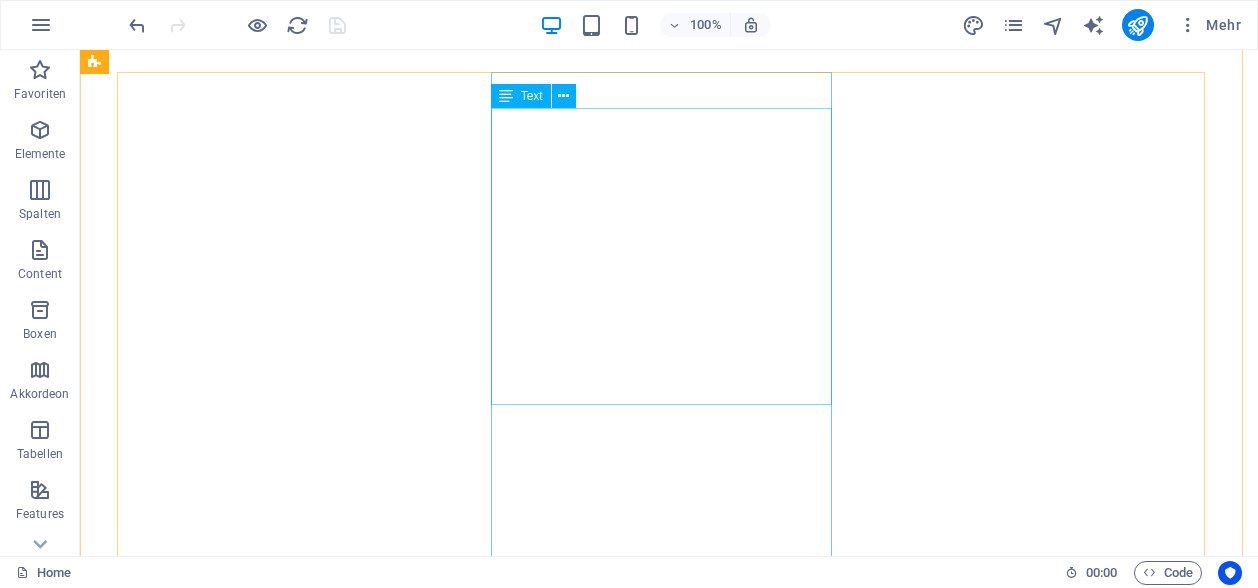 scroll, scrollTop: 0, scrollLeft: 0, axis: both 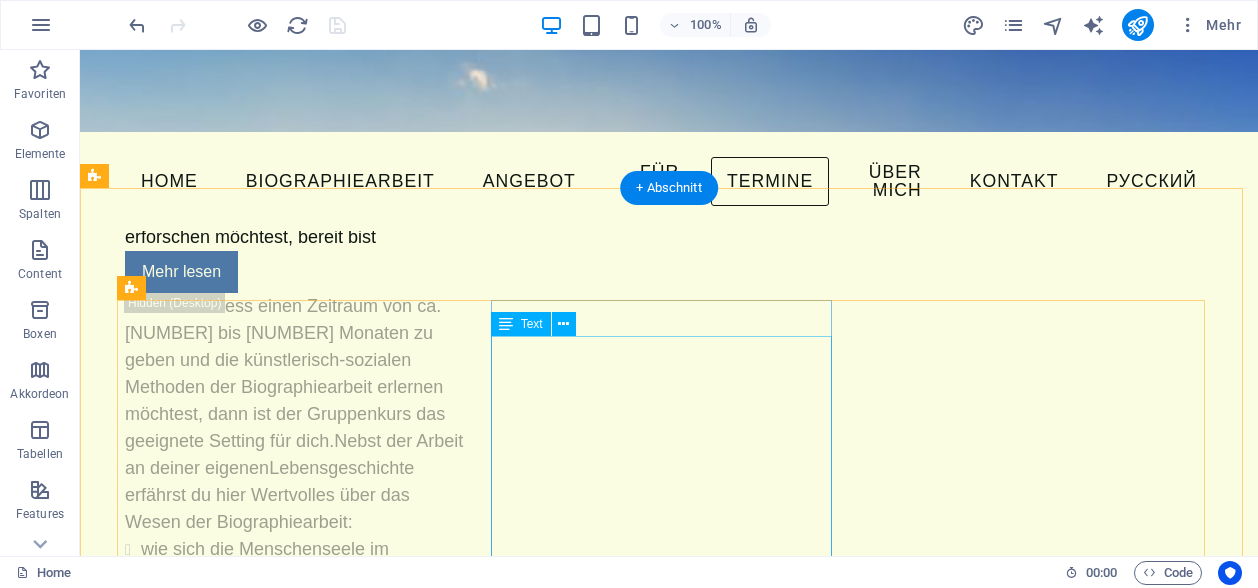 click on "Was: "Arbeit mit der eigenen Biographie" - ein Gruppenkurs über 10 bis 11 Wochenenden Ziel: Erforschung der eigenen Lebensgeschichte. Ein neuer Blick auf sich selbst. Eine Mutquelle für die Zukunft. Wann: [DATE] bis [DATE] Wo: [NUMBER] [STREET], [CITY] Anmeldung: https://docs.google.com/forms" at bounding box center (295, 2118) 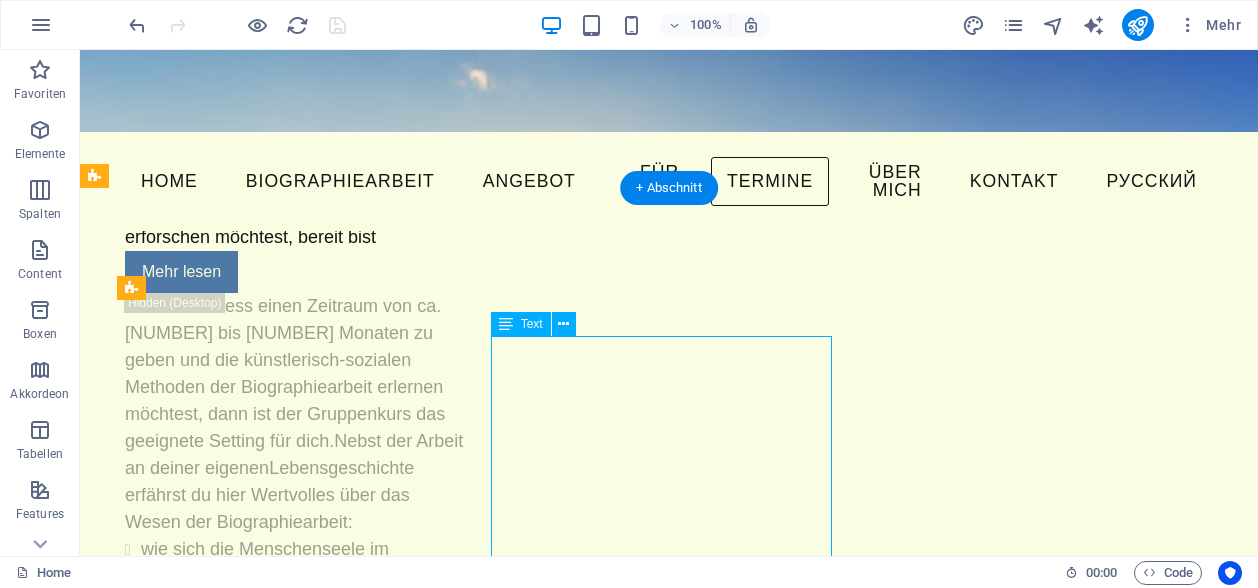 click on "Was: "Arbeit mit der eigenen Biographie" - ein Gruppenkurs über 10 bis 11 Wochenenden Ziel: Erforschung der eigenen Lebensgeschichte. Ein neuer Blick auf sich selbst. Eine Mutquelle für die Zukunft. Wann: [DATE] bis [DATE] Wo: [NUMBER] [STREET], [CITY] Anmeldung: https://docs.google.com/forms" at bounding box center [295, 2118] 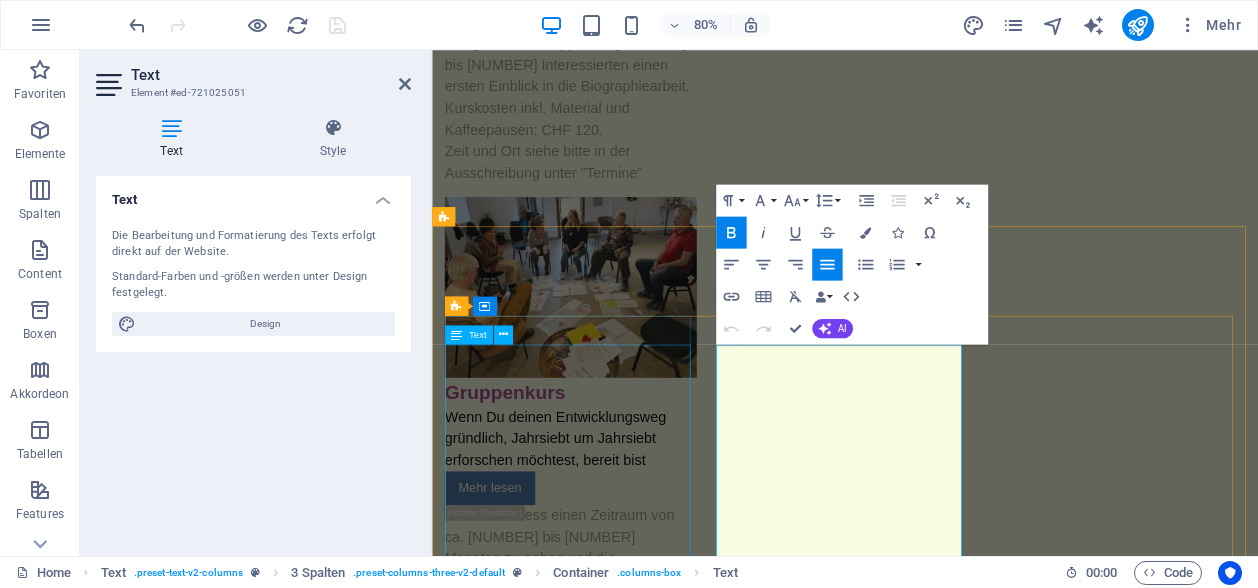 scroll, scrollTop: 3251, scrollLeft: 0, axis: vertical 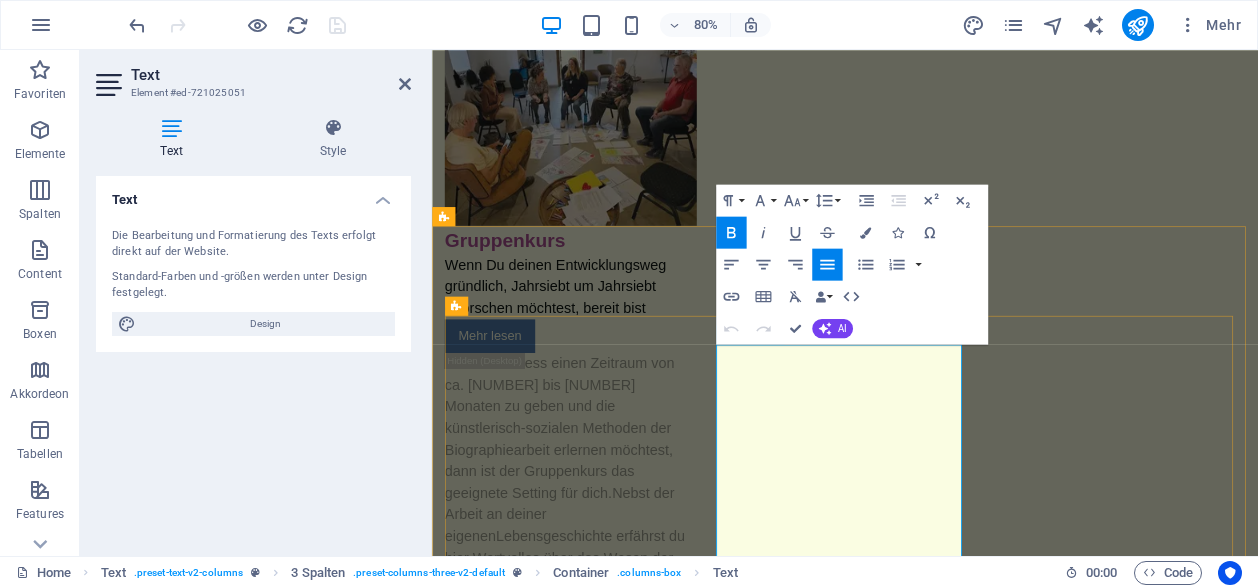 click on "Was:  "Arbeit mit der eigenen Biographie" - ein Gruppenkurs über  10 bis 11 Wochenenden" at bounding box center [604, 2294] 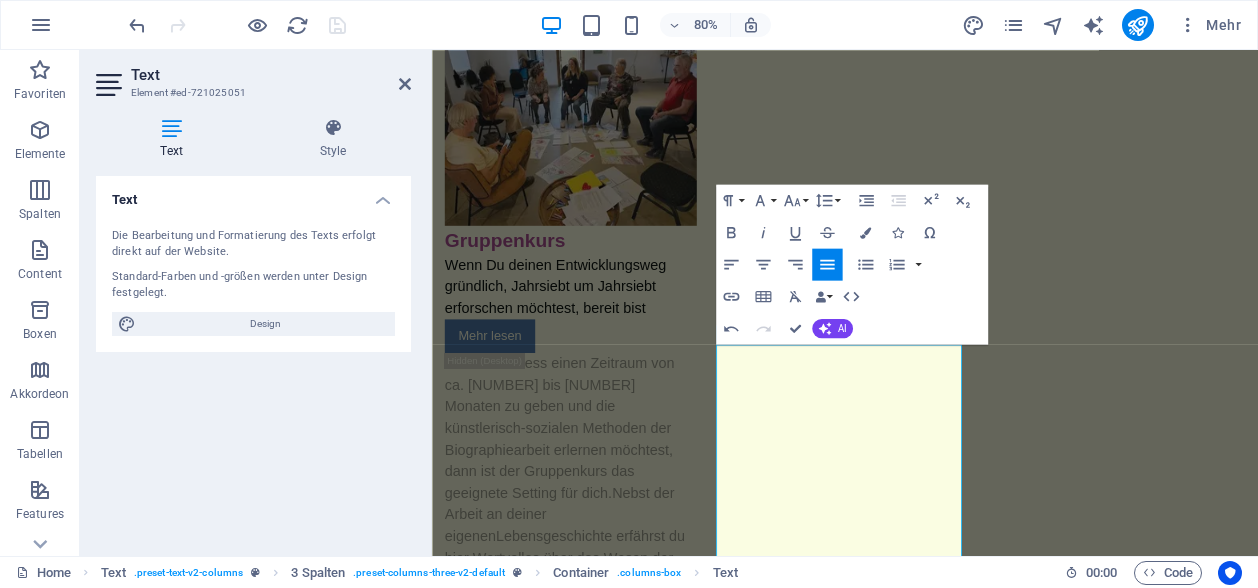 type 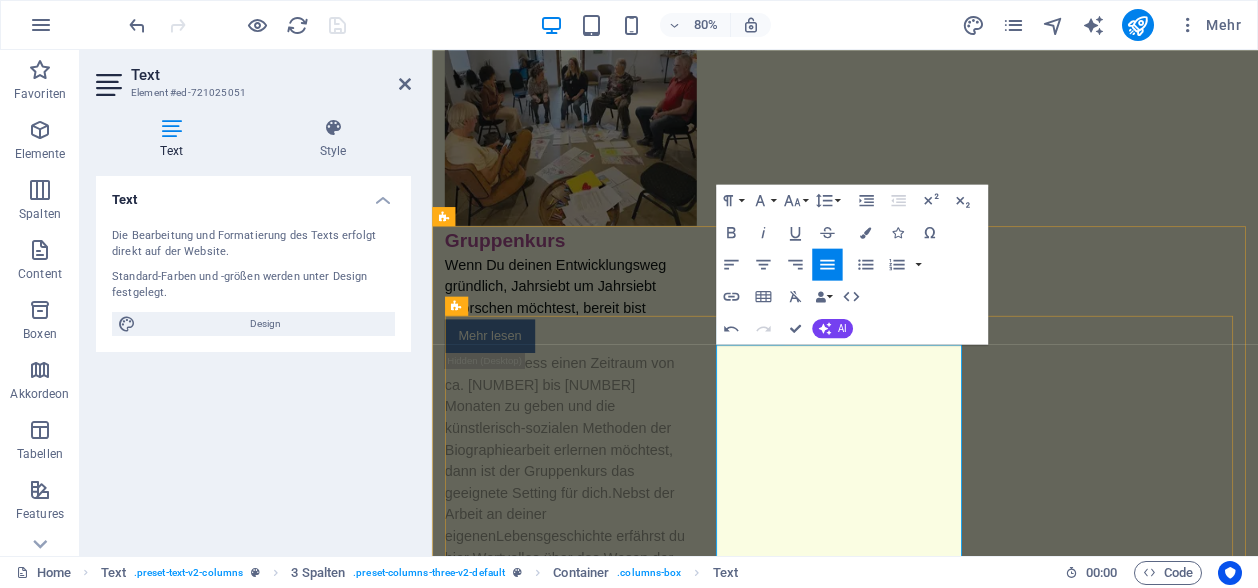 click on "Was: "Selbstwärts durch die Lebensgeschichte" Die Biografie wird nicht analysiert, sondern darf sprechen – intuitiv, kreativ, vielleicht auch überraschend."Arbeit mit der eigenen Biographie" - ein Gruppenkurs über [NUMBER] bis [NUMBER] Wochenenden" at bounding box center [604, 2348] 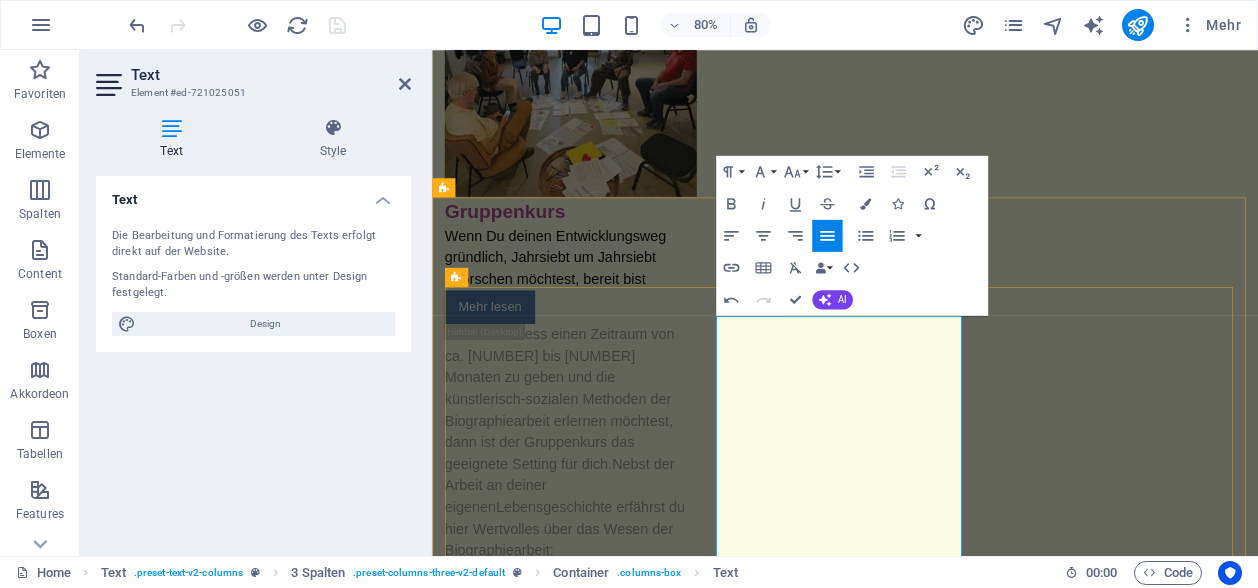 scroll, scrollTop: 3289, scrollLeft: 0, axis: vertical 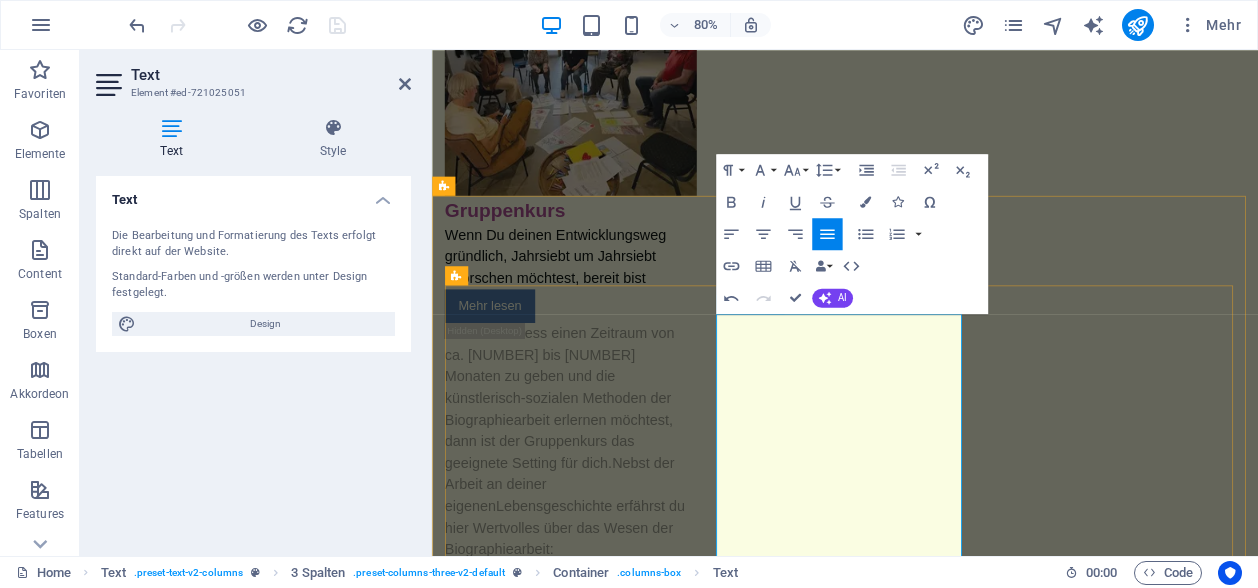 click on "Was: "Selbstwärts durch die Lebensgeschichte" In diesem Kurs öffnen wir einen Raum für deine Lebensgeschichte. Durch kreative Biographiearbeit, achtsamen Austausch und stille Reflexion entsteht eine neue Sicht auf dich selbst. Du wirst eingeladen, deinem Leben zuzuhören – und ihm eine Stimme zu geben.Die Biografie wird nicht analysiert, sondern darf sprechen – intuitiv, kreativ, vielleicht auch überraschend."Arbeit mit der eigenen Biographie" - ein Gruppenkurs über [NUMBER] bis [NUMBER] Wochenenden" at bounding box center (604, 2418) 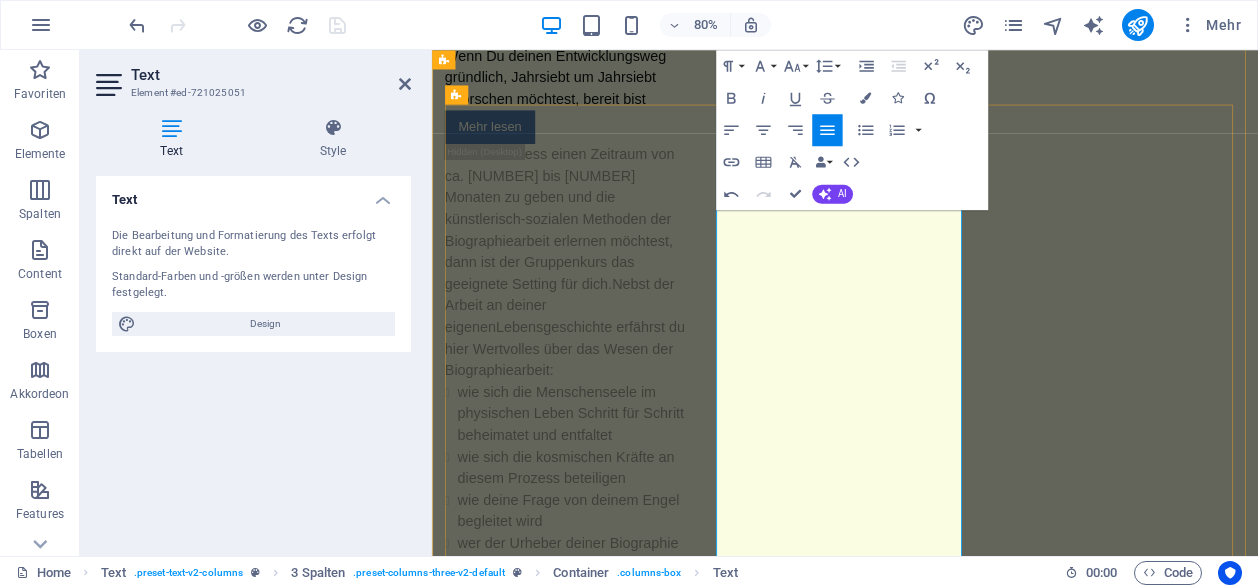 scroll, scrollTop: 3737, scrollLeft: 0, axis: vertical 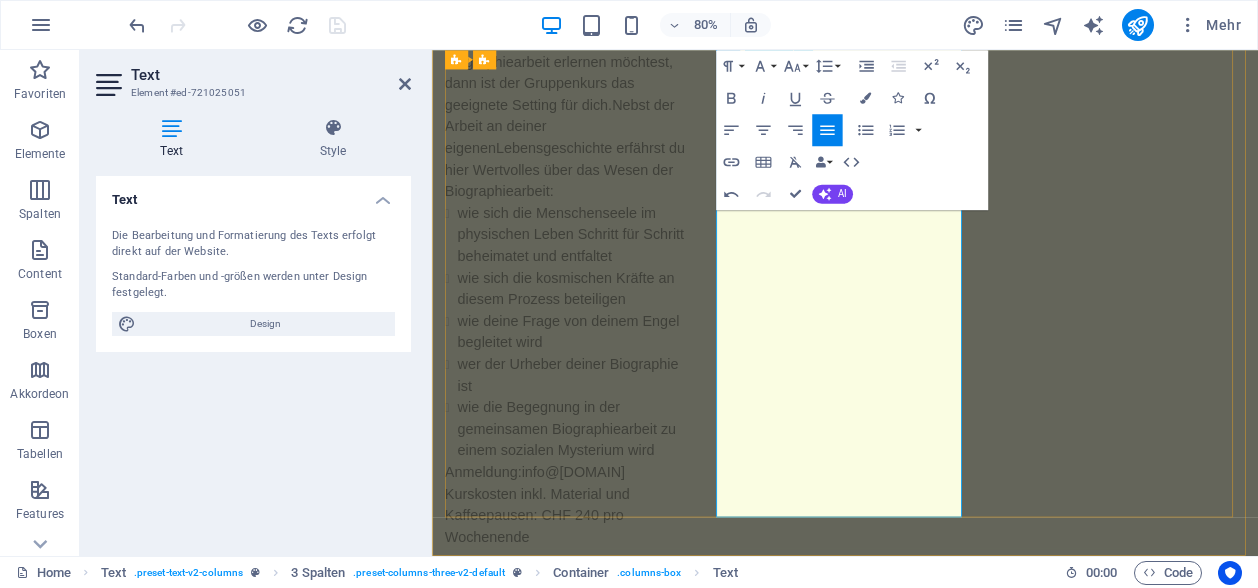 click on "Was: "Selbstwärts durch die Lebensgeschichte" In diesem Kurs öffnen wir einen Raum für deine Lebensgeschichte. Durch kreative Biographiearbeit, achtsamen Austausch in der Gruppr und stille Reflexion entsteht eine neue Sicht auf dich selbst. Du wirst eingeladen, deinem Leben zuzuhören – und ihm eine Stimme zu geben.Die Biografie wird nicht analysiert, sondern darf sprechen – intuitiv, kreativ, vielleicht auch überraschend."Arbeit mit der eigenen Biographie" - ein Gruppenkurs über [NUMBER] bis [NUMBER] Wochenenden" at bounding box center [604, 1970] 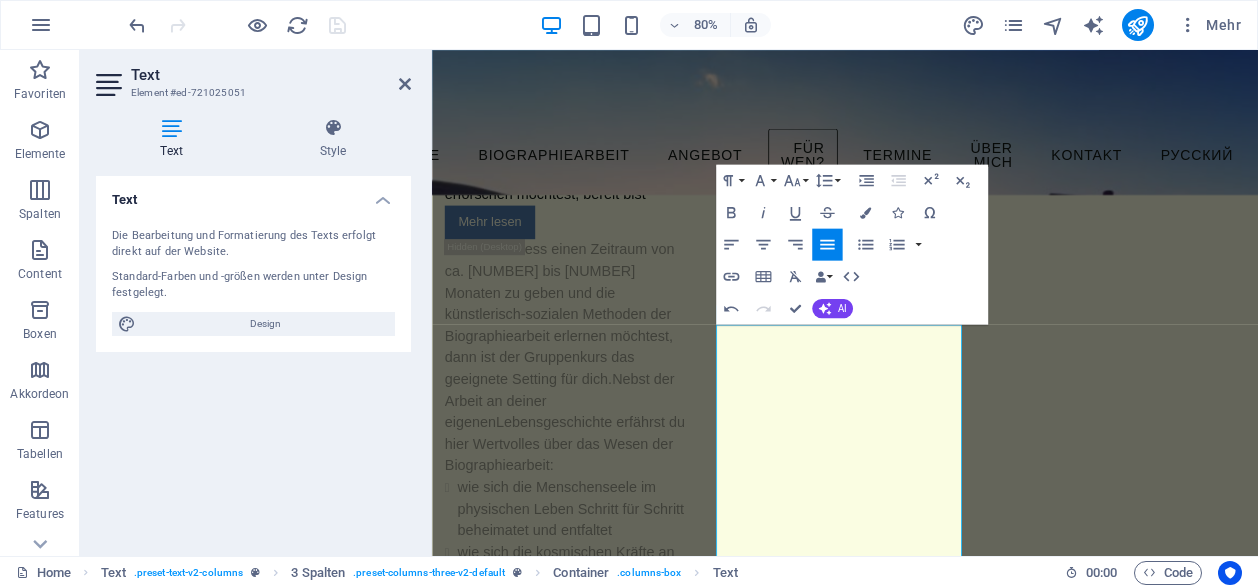 scroll, scrollTop: 3192, scrollLeft: 0, axis: vertical 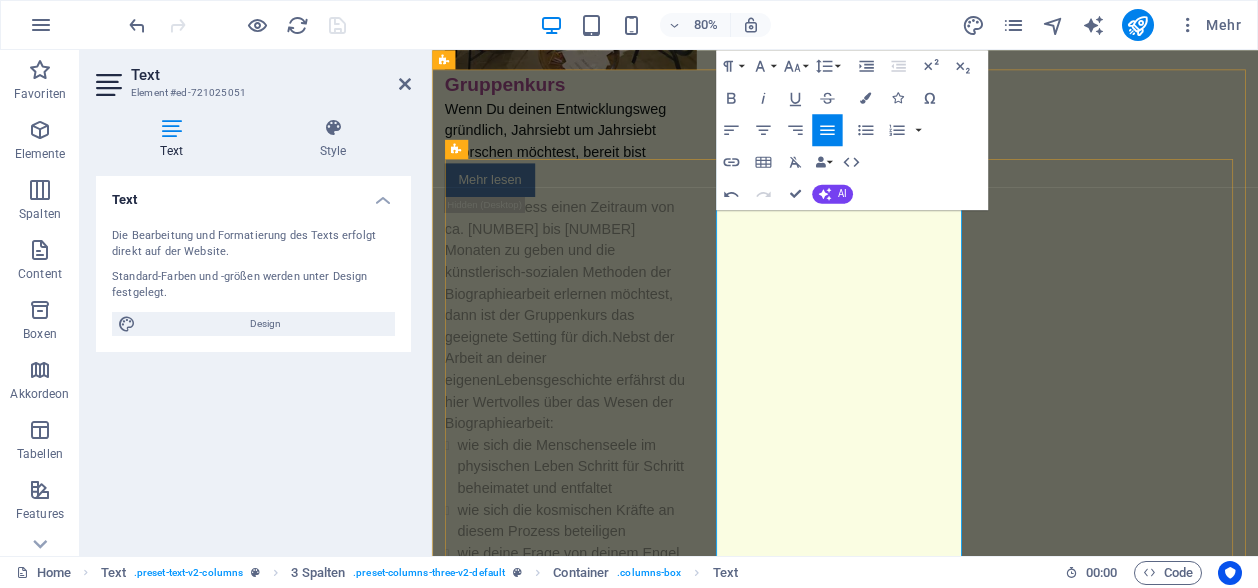 drag, startPoint x: 857, startPoint y: 407, endPoint x: 923, endPoint y: 618, distance: 221.08144 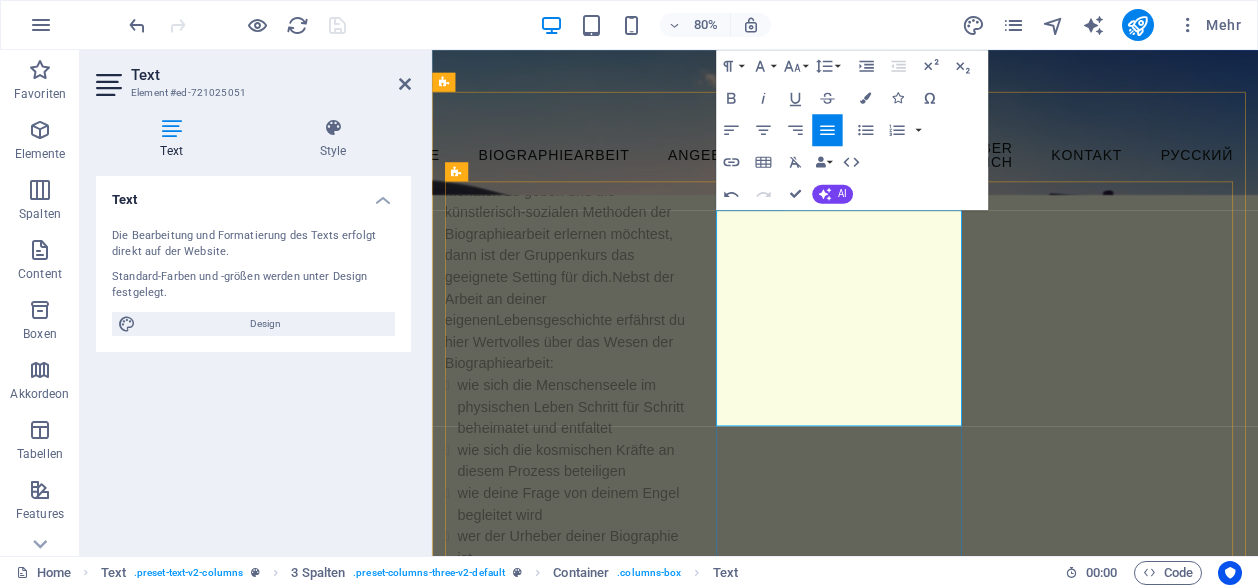 scroll, scrollTop: 3336, scrollLeft: 0, axis: vertical 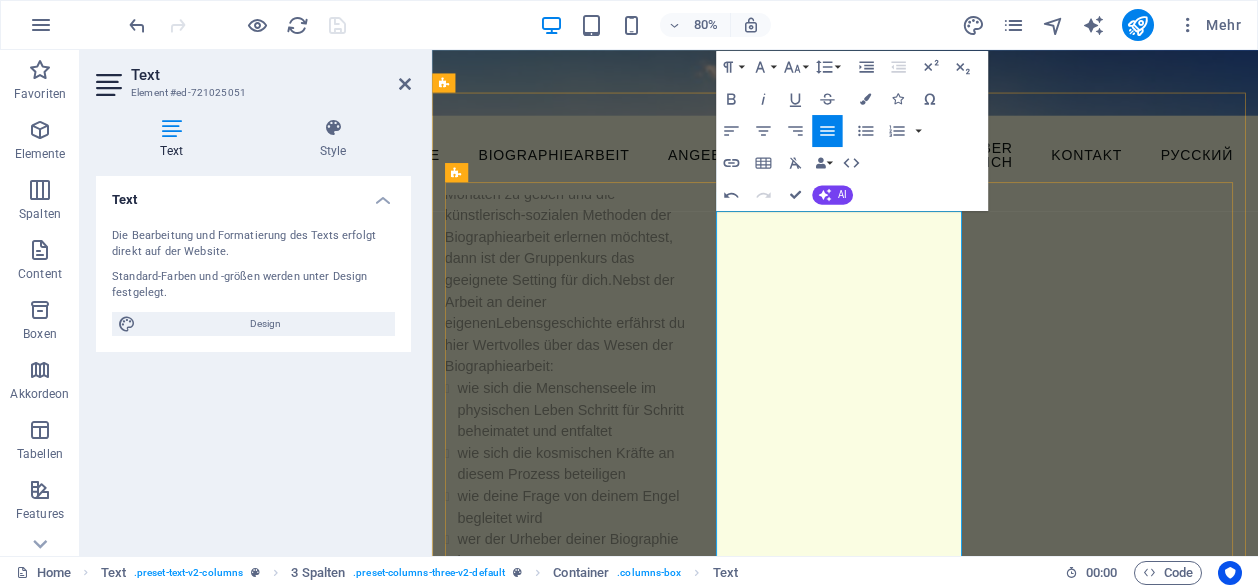 click on ""Selbstwärts durch die Lebensgeschichte" In diesem Kurs öffnen wir einen Raum für deine Lebensgeschichte. Durch kreative Biographiearbeit, achtsamen Austausch in der Gruppr und stille Reflexion entsteht eine neue Sicht auf dich selbst. Du wirst eingeladen, deinem Leben zuzuhören – und ihm eine Stimme zu geben.Die Biografie wird nicht analysiert, sondern darf sprechen – intuitiv, kreativ, vielleicht auch überraschend." at bounding box center [604, 2190] 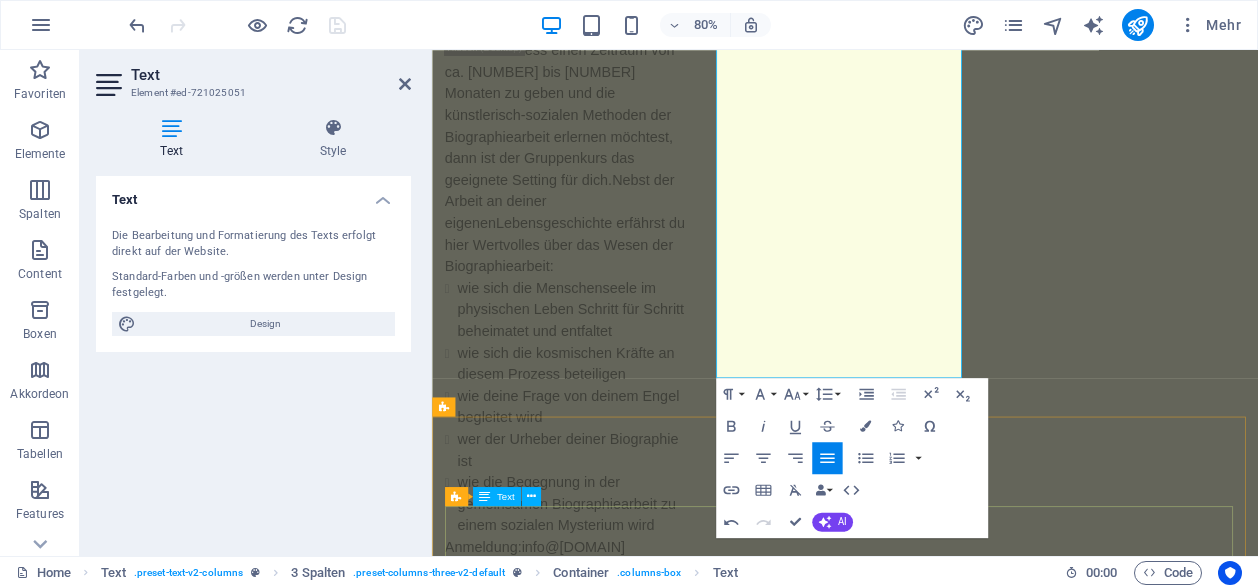 scroll, scrollTop: 3911, scrollLeft: 0, axis: vertical 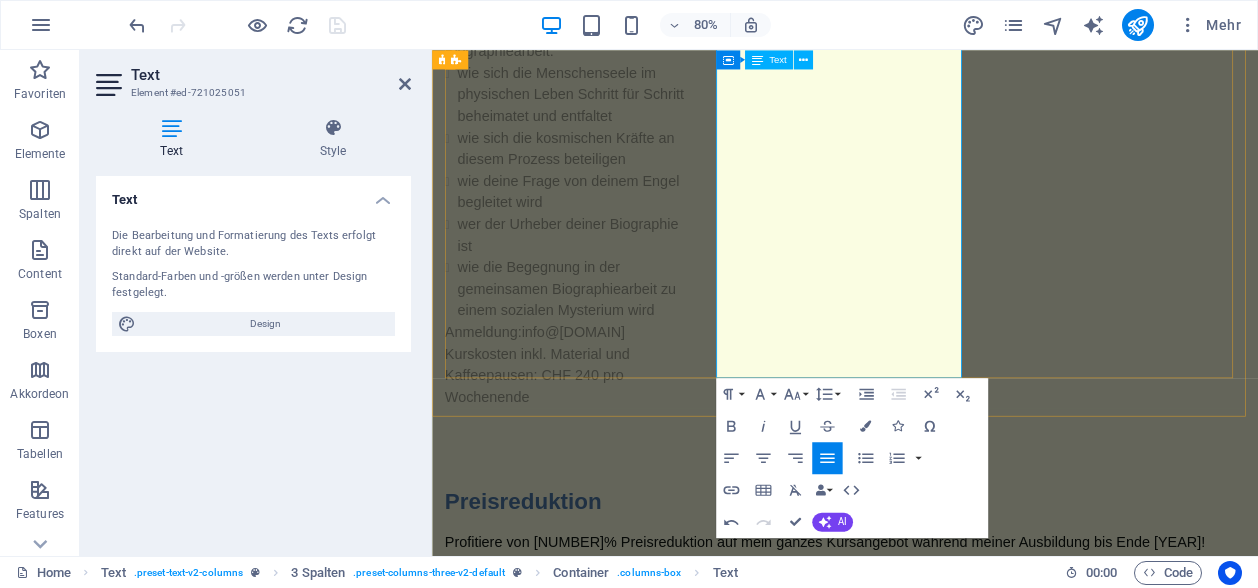 drag, startPoint x: 979, startPoint y: 318, endPoint x: 917, endPoint y: 178, distance: 153.11433 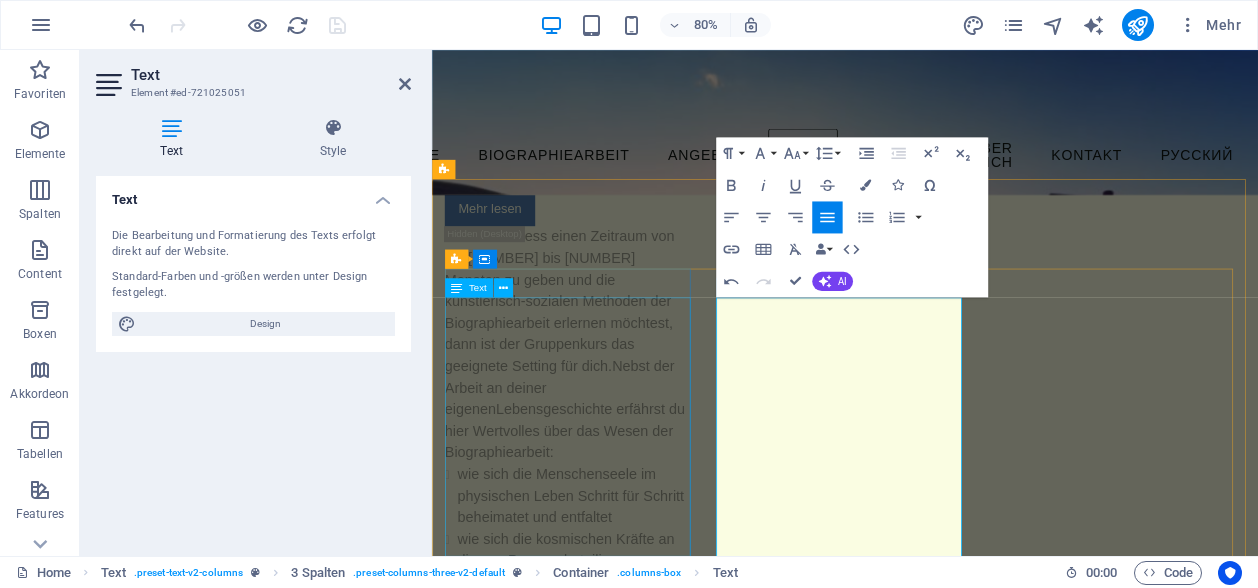 scroll, scrollTop: 3228, scrollLeft: 0, axis: vertical 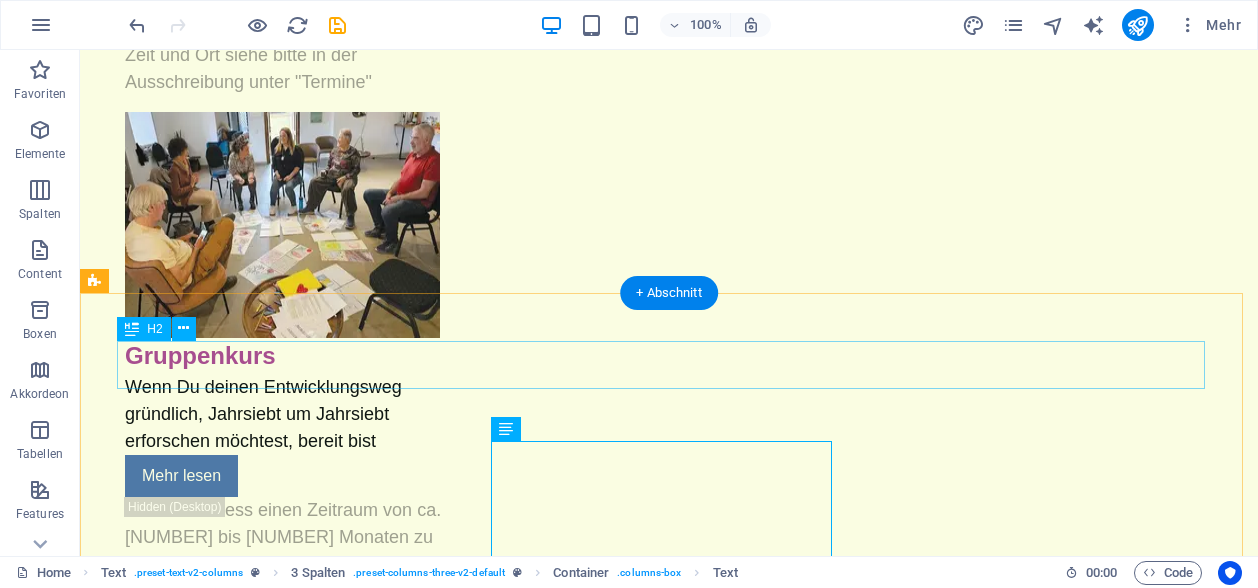 click on "Termine" at bounding box center (669, 1789) 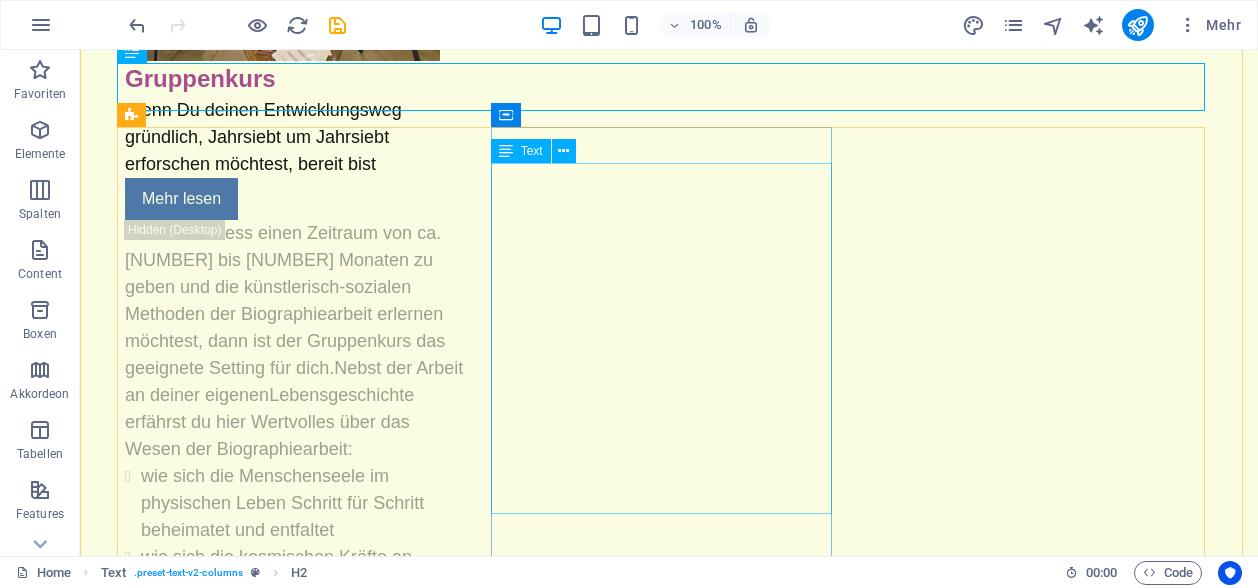 scroll, scrollTop: 3320, scrollLeft: 0, axis: vertical 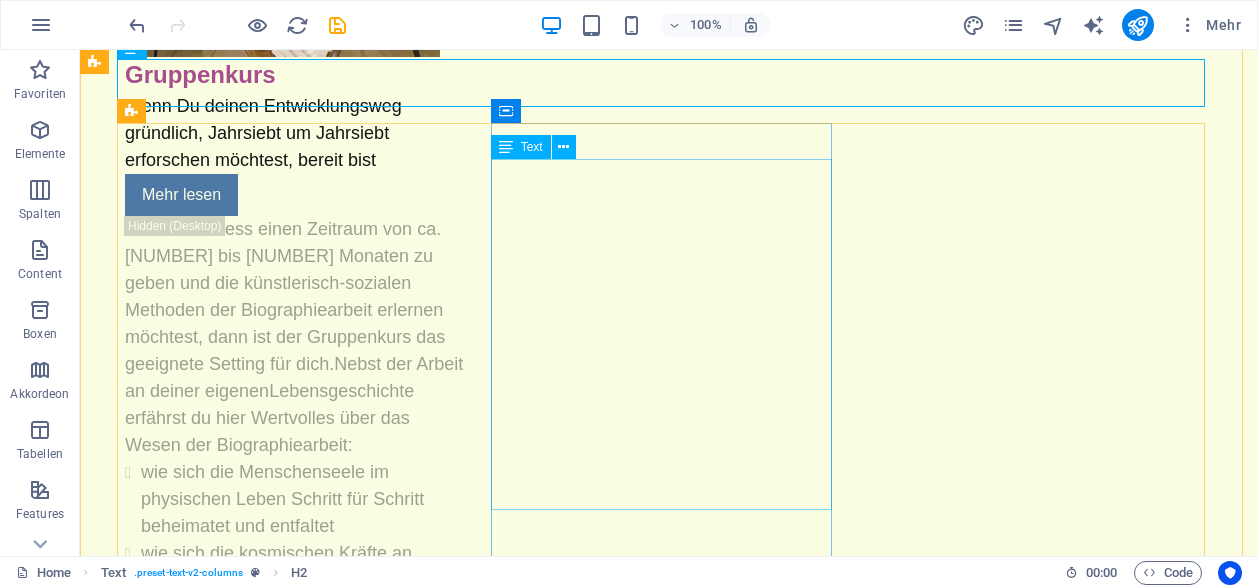click on "Was:   "Selbstwärts durch die Lebensgeschichte"   - ein Gruppenkurs über  10 bis 11 Wochenenden  Ziel:  Erforschung der eigenen Lebensgeschichte.  Ein neuer Blick auf sich  selbst.  Eine  Mutquelle  für die Zukunft. Wann:  20.09.2025 bis 13.12.26 Wo:  [STREET_NUMBER] [STREET_NAME], [CITY] Anmeldung: https://docs.google.com/forms" at bounding box center (295, 2054) 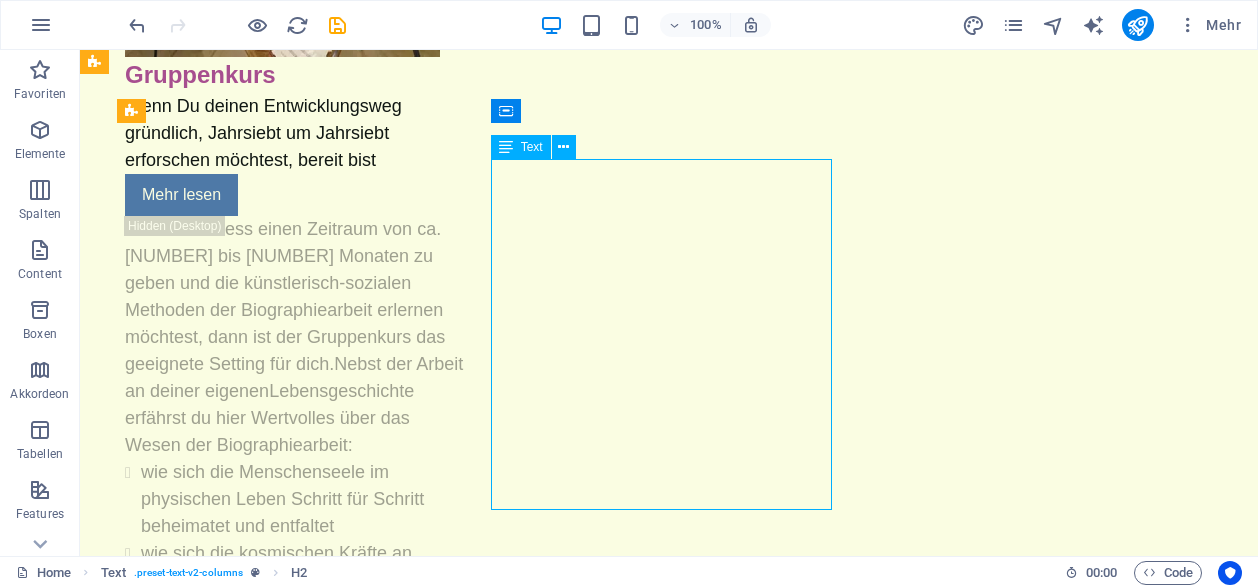 click on "Was:   "Selbstwärts durch die Lebensgeschichte"   - ein Gruppenkurs über  10 bis 11 Wochenenden  Ziel:  Erforschung der eigenen Lebensgeschichte.  Ein neuer Blick auf sich  selbst.  Eine  Mutquelle  für die Zukunft. Wann:  20.09.2025 bis 13.12.26 Wo:  [STREET_NUMBER] [STREET_NAME], [CITY] Anmeldung: https://docs.google.com/forms" at bounding box center [295, 2054] 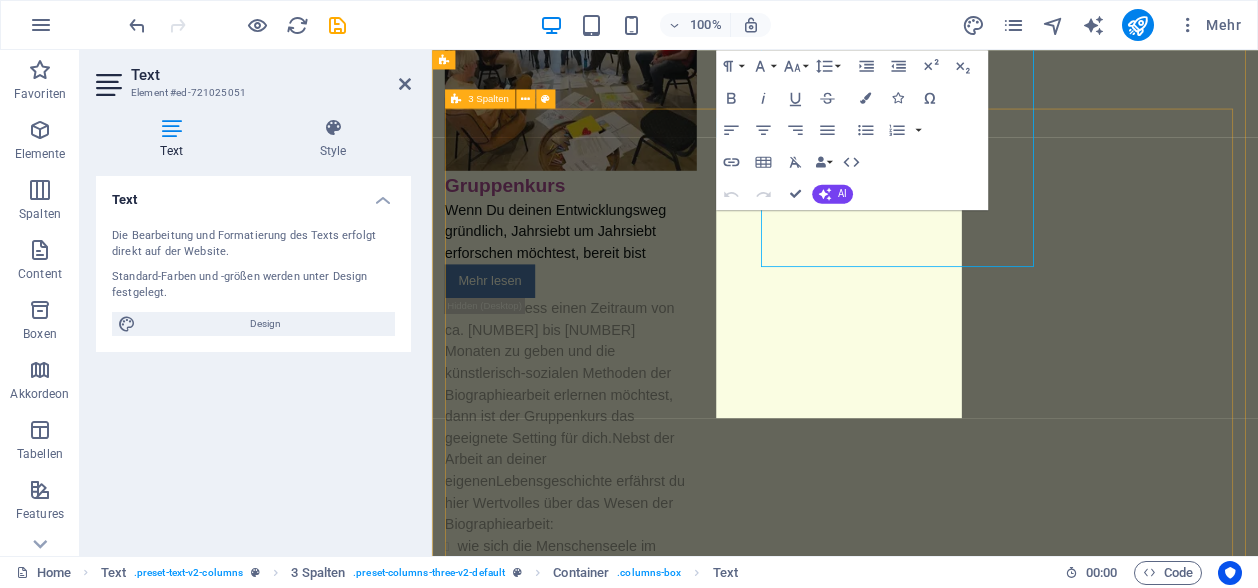 scroll, scrollTop: 3510, scrollLeft: 0, axis: vertical 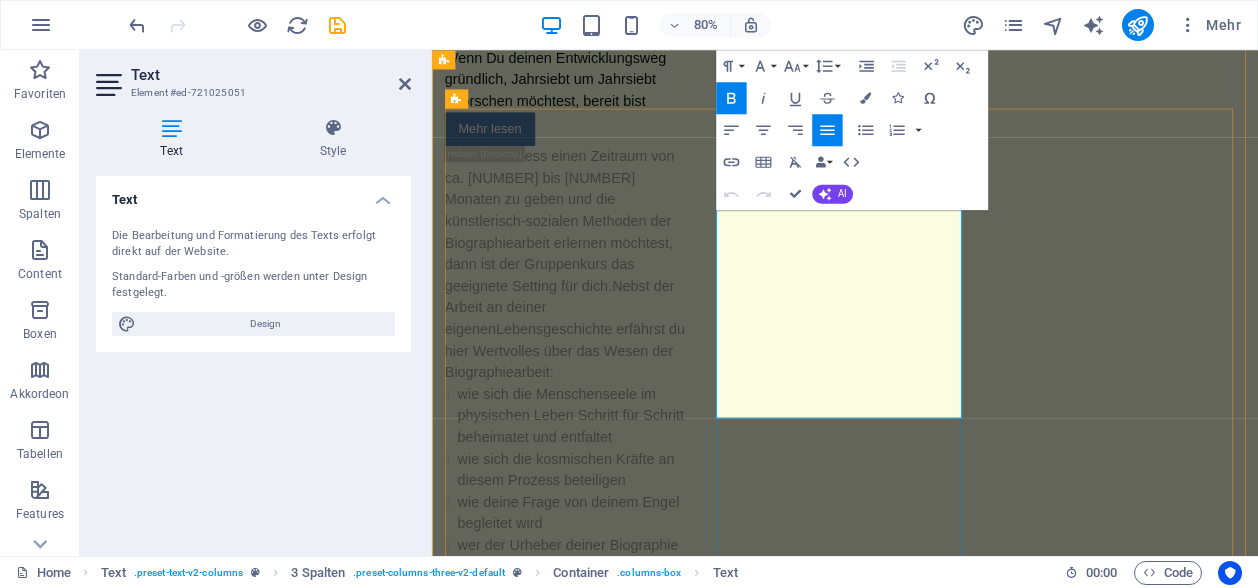 click on "Ziel:" at bounding box center (466, 2143) 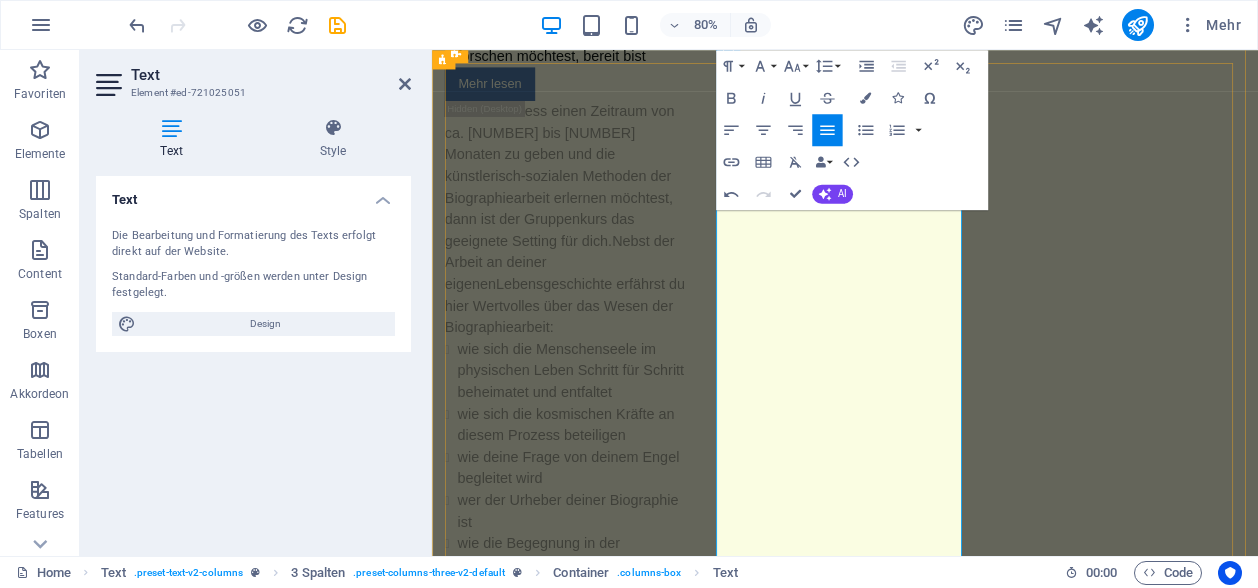 scroll, scrollTop: 3566, scrollLeft: 0, axis: vertical 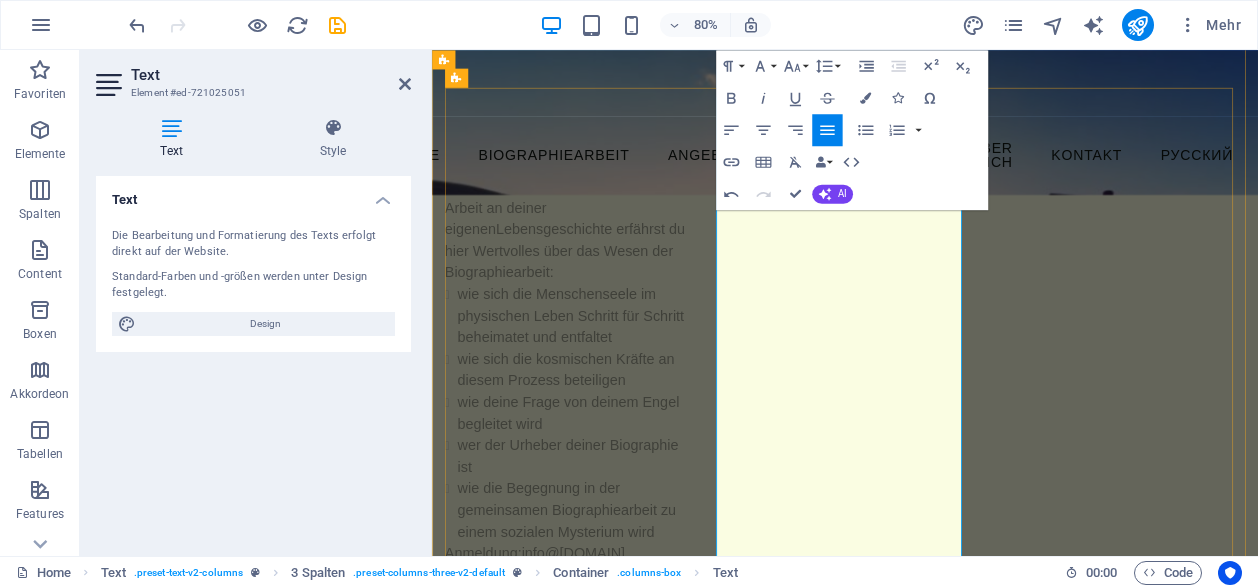 click on "In diesem Kurs öffnen wir einen Raum für deine Lebensgeschichte. Durch kreative Biographiearbeit, achtsamen Austausch in der Gruppr und stille Reflexion entsteht eine neue Sicht auf dich selbst. Du wirst eingeladen, deinem Leben zuzuhören – und ihm eine Stimme zu geben.Die Biografie wird nicht analysiert, sondern darf sprechen – intuitiv, kreativ, vielleicht auch überraschend." at bounding box center (604, 1923) 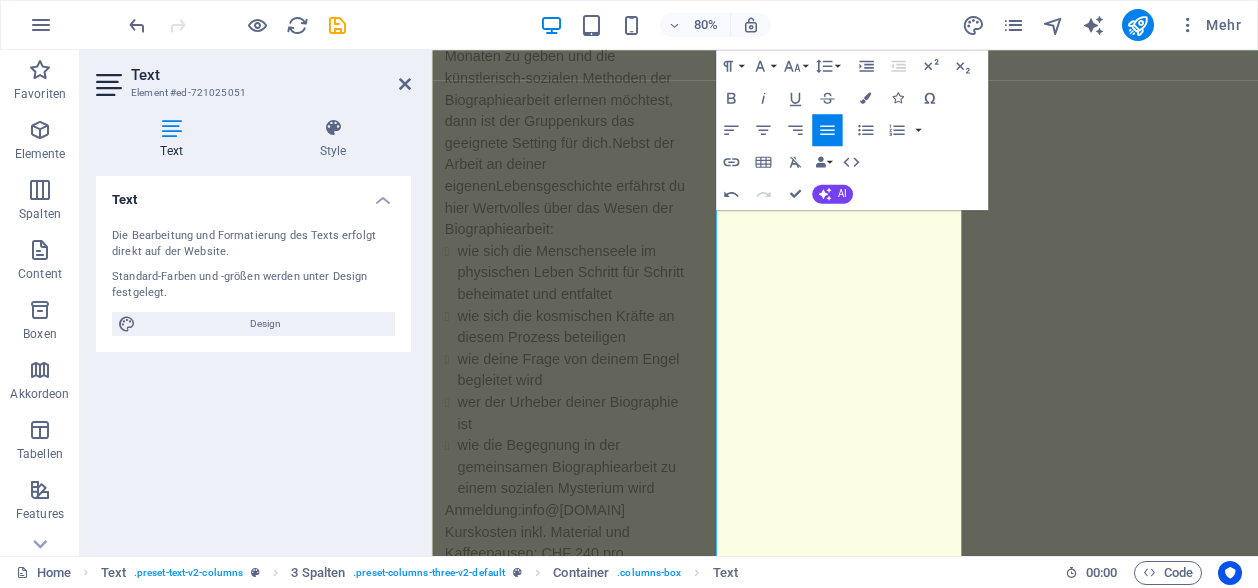 scroll, scrollTop: 3762, scrollLeft: 0, axis: vertical 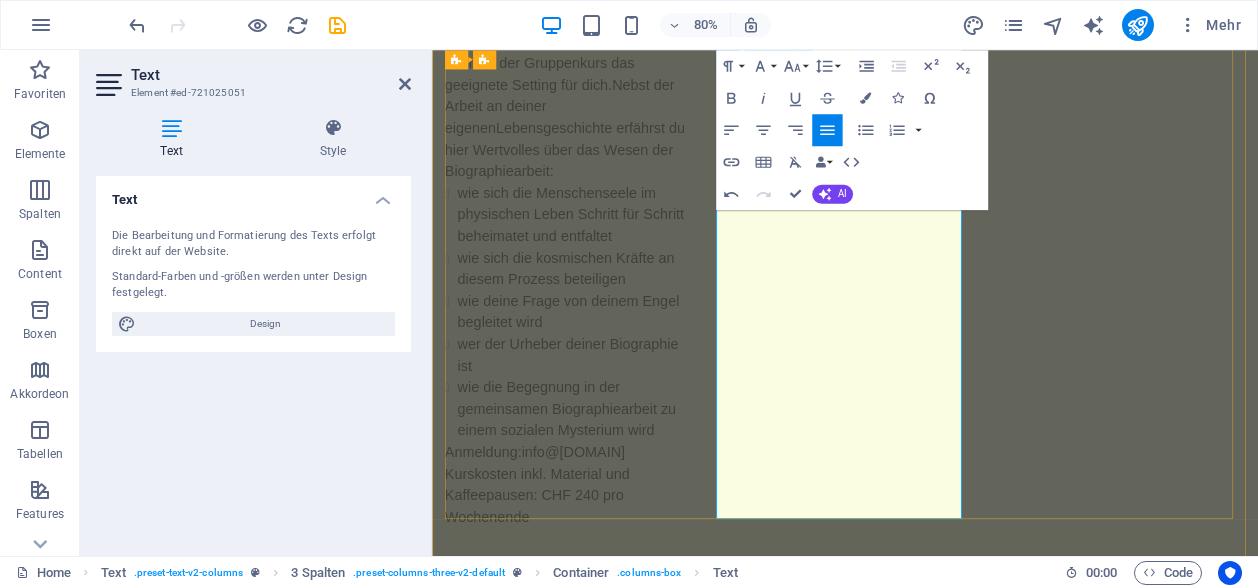 drag, startPoint x: 1012, startPoint y: 466, endPoint x: 1081, endPoint y: 514, distance: 84.05355 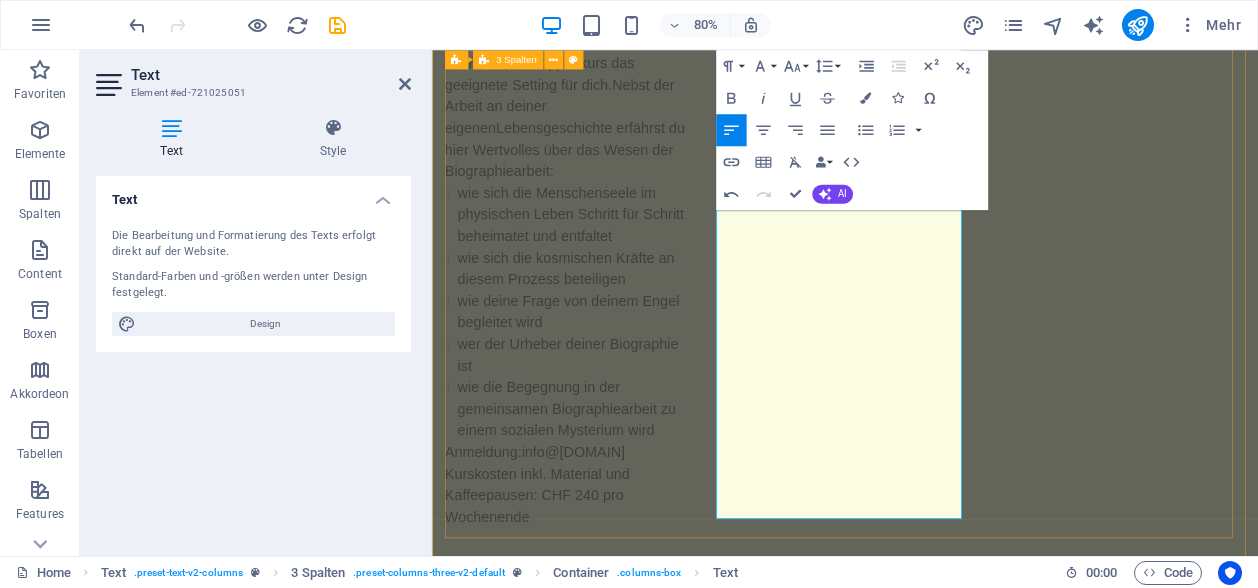 drag, startPoint x: 1047, startPoint y: 516, endPoint x: 784, endPoint y: 260, distance: 367.0218 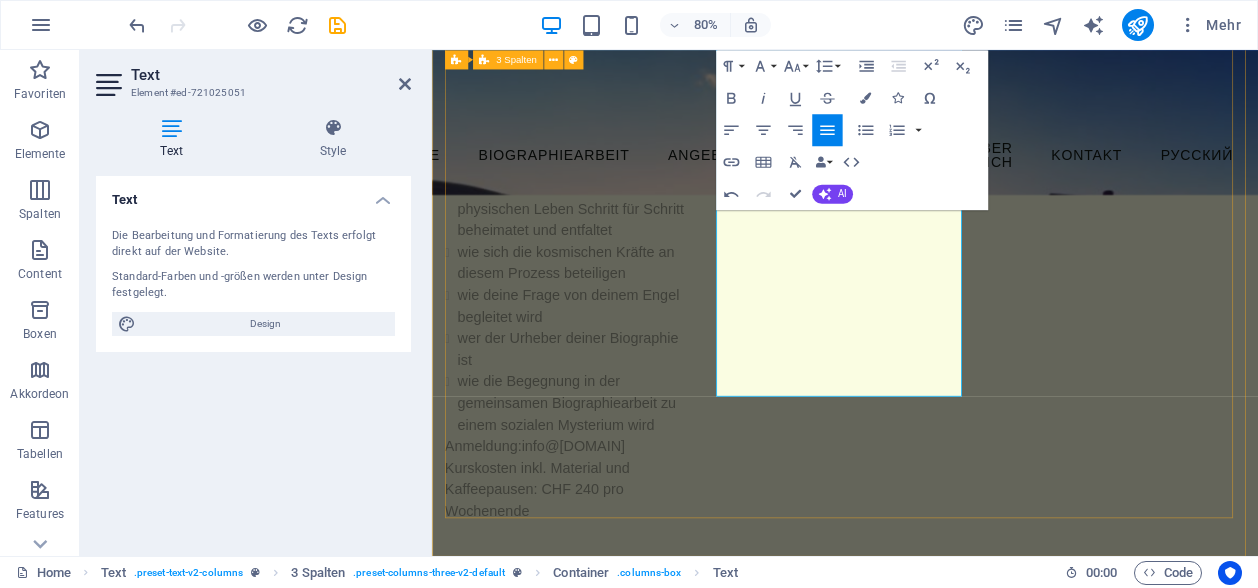 scroll, scrollTop: 3578, scrollLeft: 0, axis: vertical 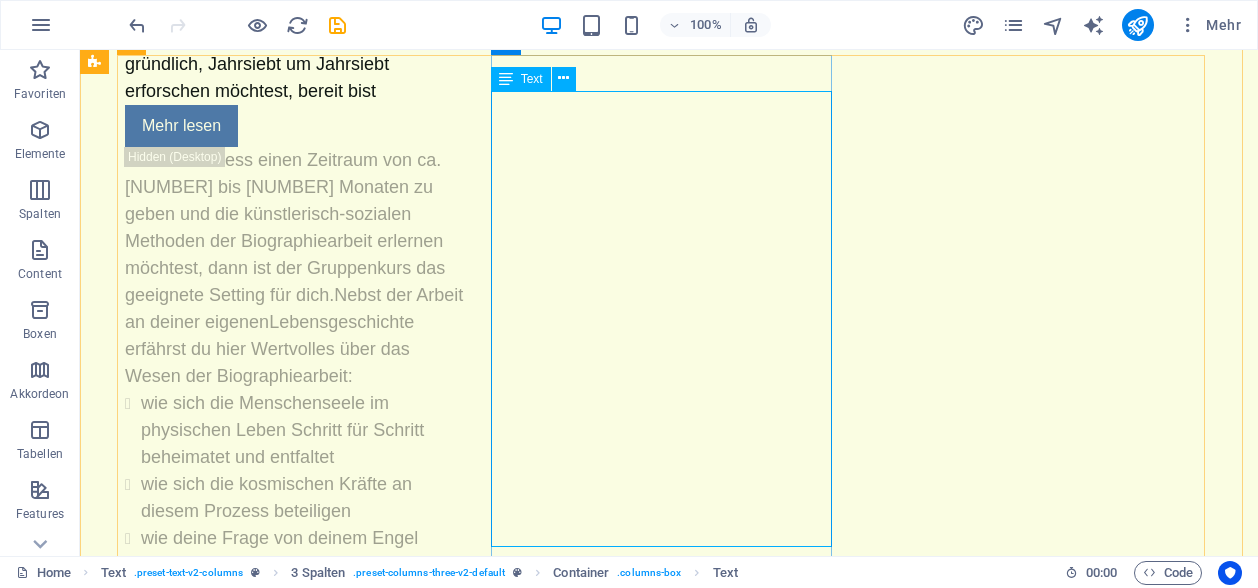 click on "Was:   "Selbstwärts durch die Lebensgeschichte"   - ein Gruppenkurs über  10 bis 11 Wochenenden  Ziel:  In diesem Kurs öffnen wir einen Raum für deine Lebensgeschichte. Durch kreative Biographiearbeit, achtsamen Austausch in der Gruppe und stille Reflexion entsteht eine neue Sicht auf dich selbst.  Wann:  20.09.2025 bis 13.12.26 Wo:  [STREET_NUMBER] [STREET_NAME], [CITY] Anmeldung: https://docs.google.com/forms" at bounding box center [295, 2038] 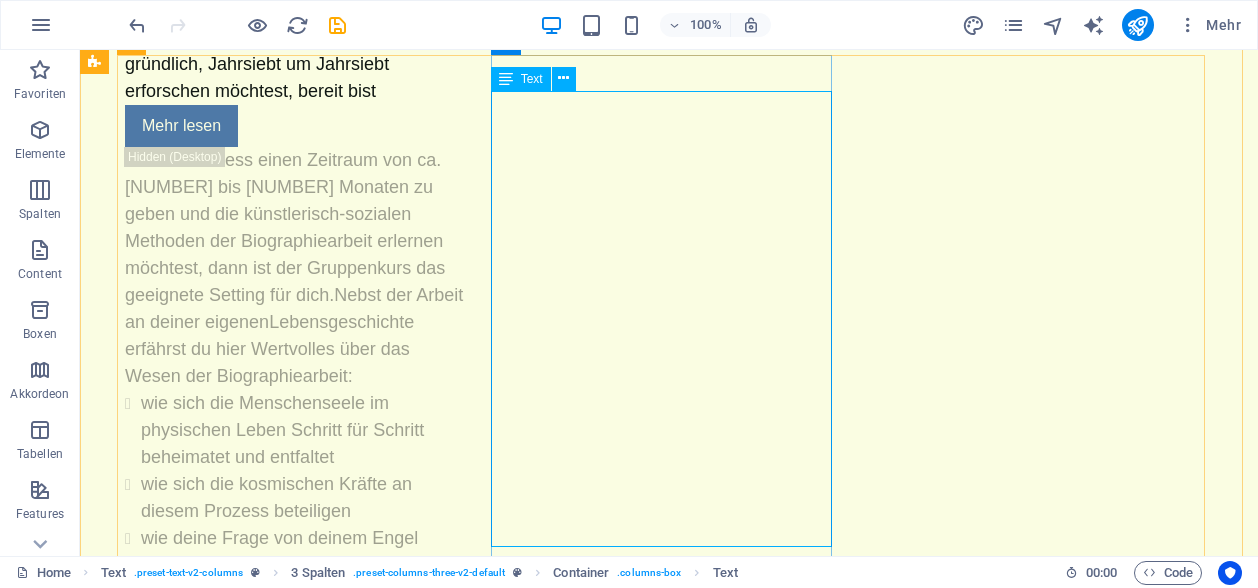 click on "Was:   "Selbstwärts durch die Lebensgeschichte"   - ein Gruppenkurs über  10 bis 11 Wochenenden  Ziel:  In diesem Kurs öffnen wir einen Raum für deine Lebensgeschichte. Durch kreative Biographiearbeit, achtsamen Austausch in der Gruppe und stille Reflexion entsteht eine neue Sicht auf dich selbst.  Wann:  20.09.2025 bis 13.12.26 Wo:  [STREET_NUMBER] [STREET_NAME], [CITY] Anmeldung: https://docs.google.com/forms" at bounding box center (295, 2038) 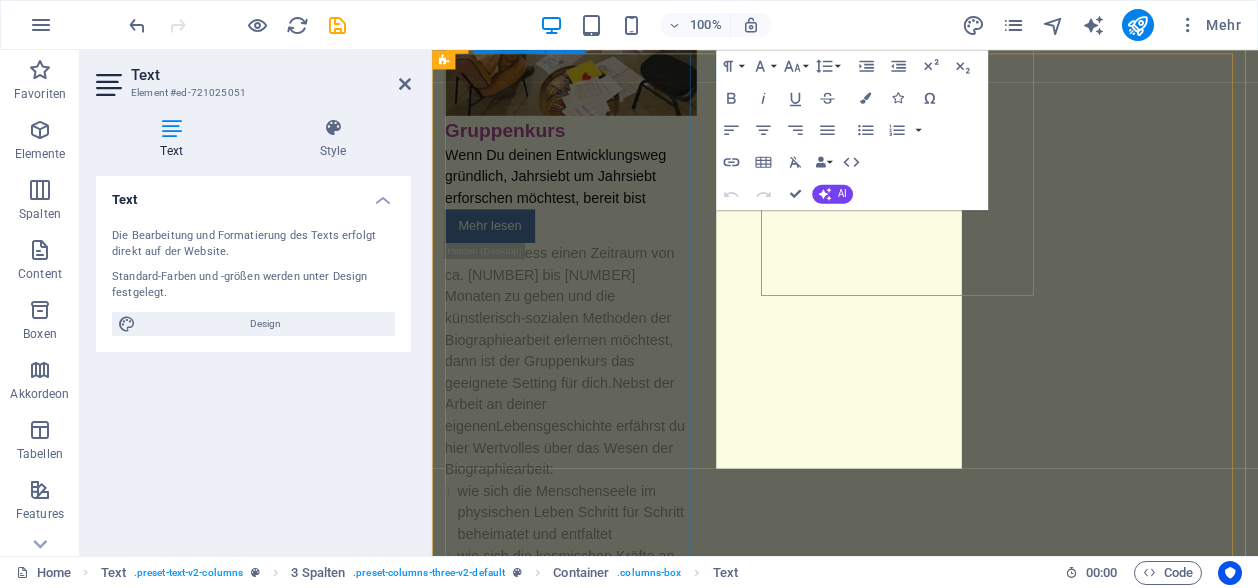 scroll, scrollTop: 3578, scrollLeft: 0, axis: vertical 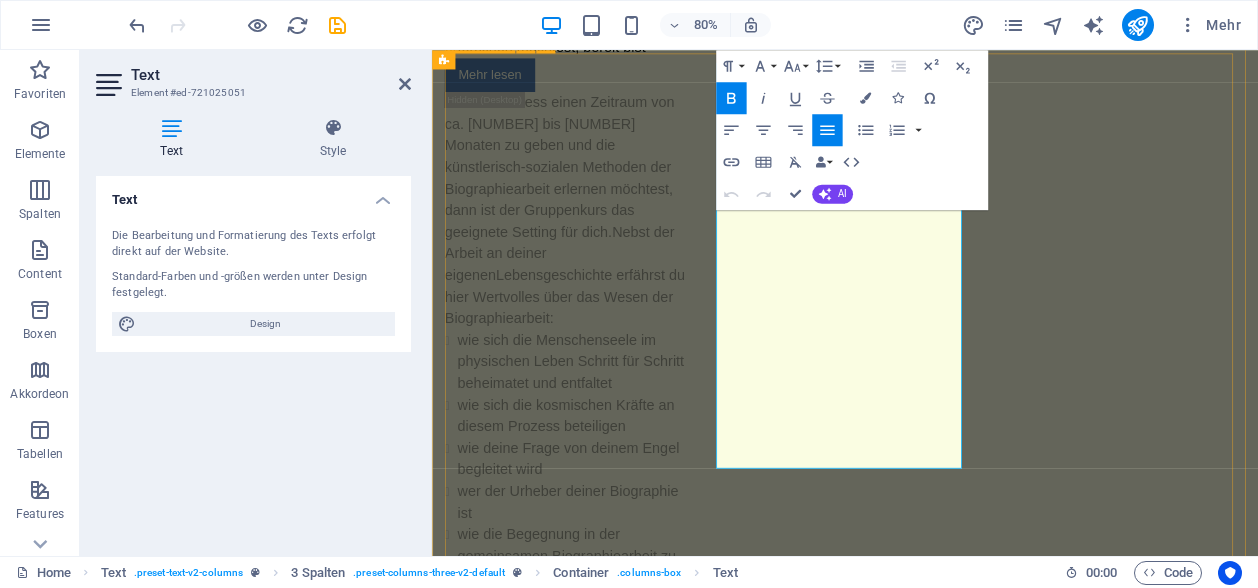 drag, startPoint x: 985, startPoint y: 422, endPoint x: 767, endPoint y: 191, distance: 317.624 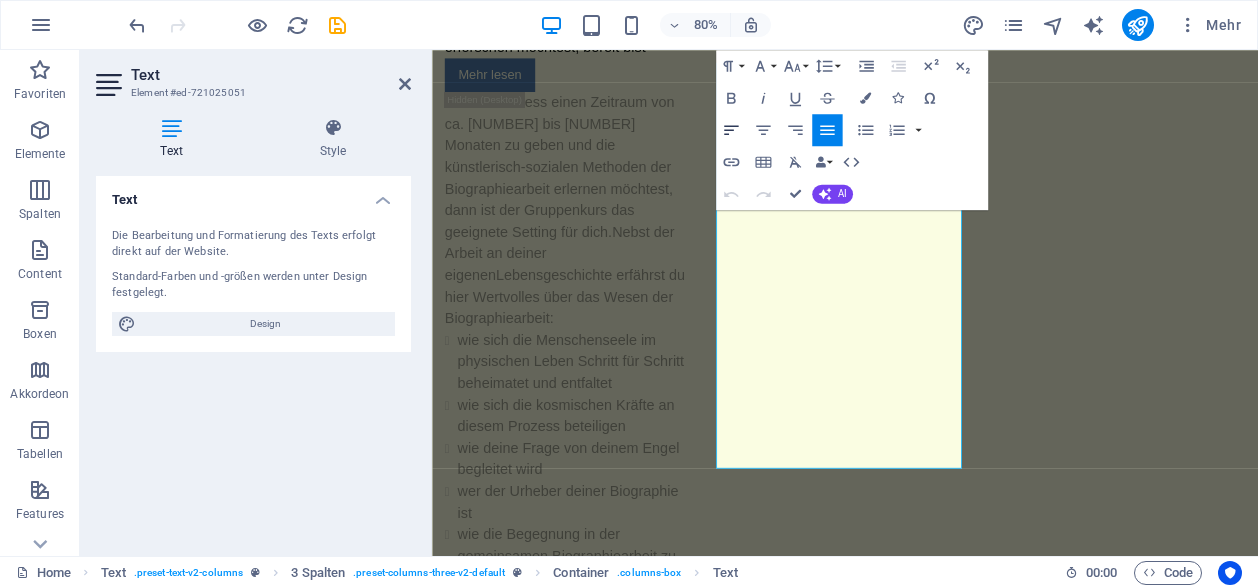 click 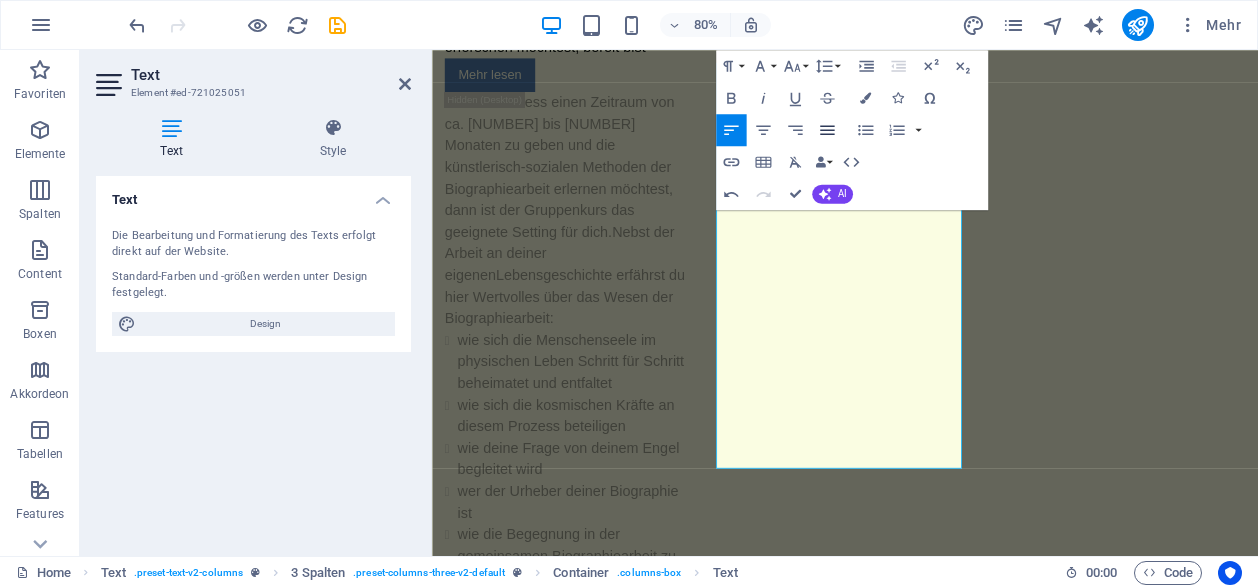 click 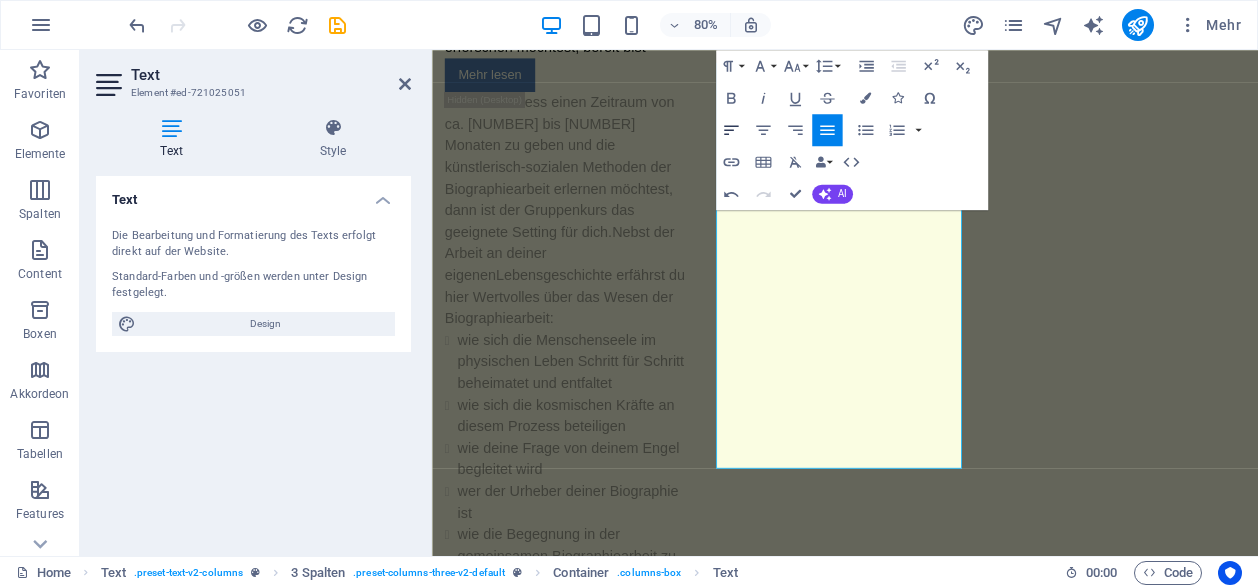 click 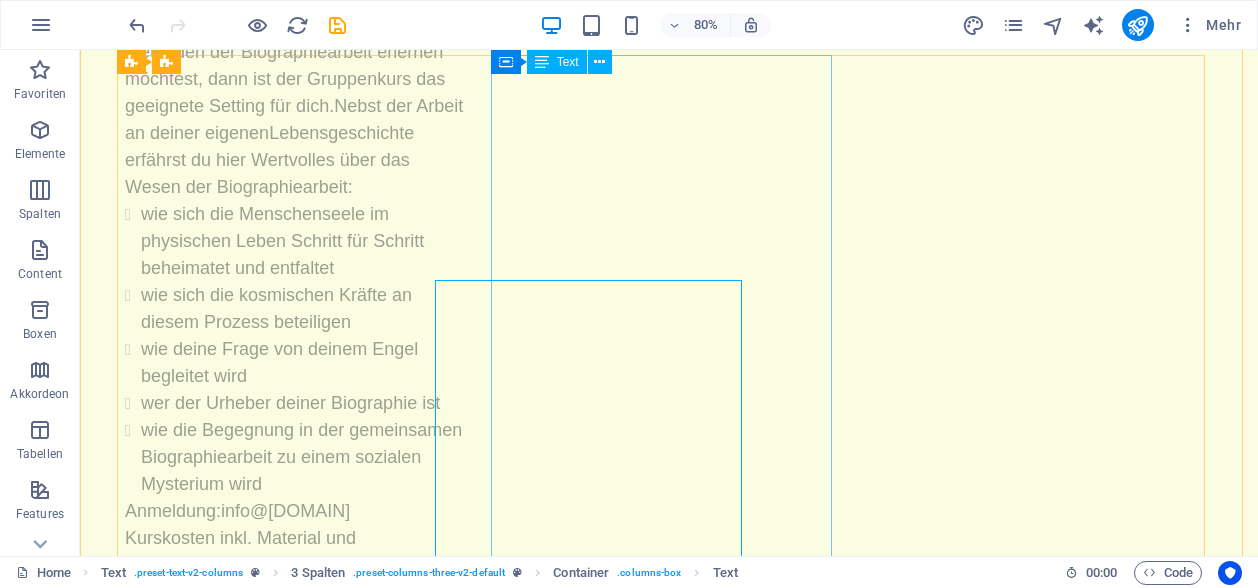 scroll, scrollTop: 3389, scrollLeft: 0, axis: vertical 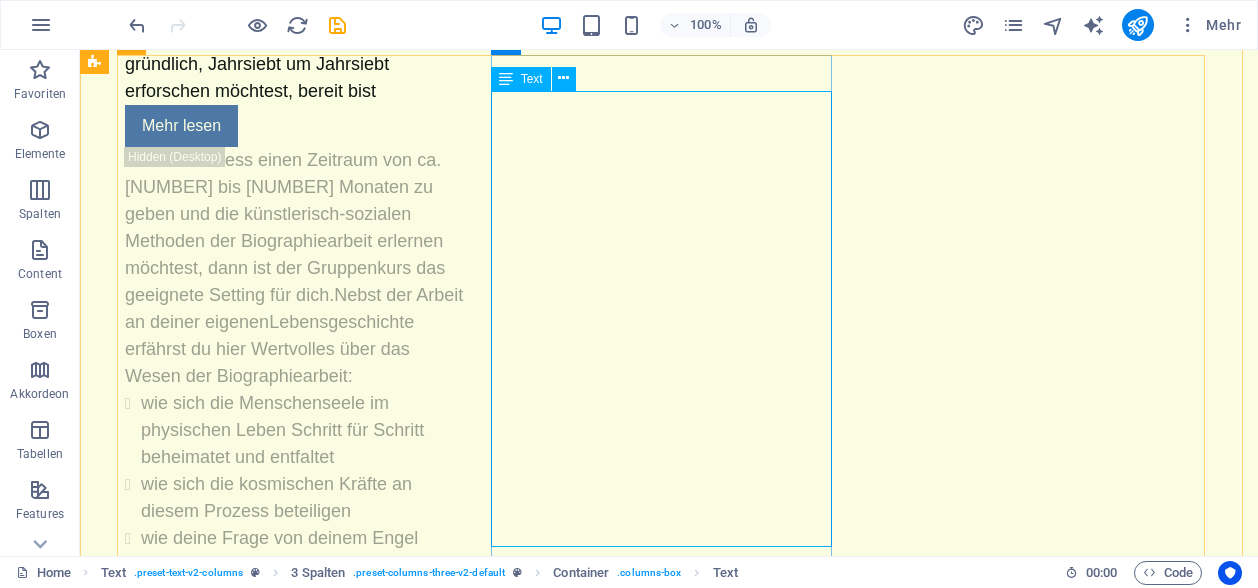 click on "Was:   "Selbstwärts durch die Lebensgeschichte"   - ein Gruppenkurs über  10 bis 11 Wochenenden  Ziel:  In diesem Kurs öffnen wir einen Raum für deine Lebensgeschichte. Durch kreative Biographiearbeit, achtsamen Austausch in der Gruppe und stille Reflexion entsteht eine neue Sicht auf dich selbst.  Wann:  20.09.2025 bis 13.12.26 Wo:  [STREET_NUMBER] [STREET_NAME], [CITY] Anmeldung: https://docs.google.com/forms" at bounding box center (295, 2038) 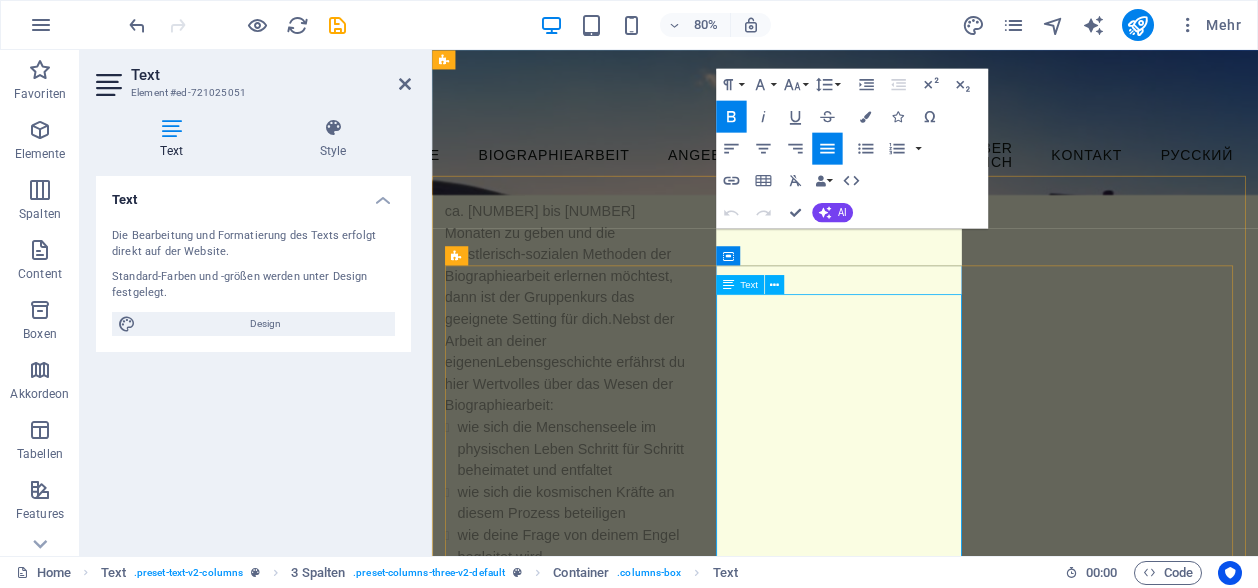 scroll, scrollTop: 3268, scrollLeft: 0, axis: vertical 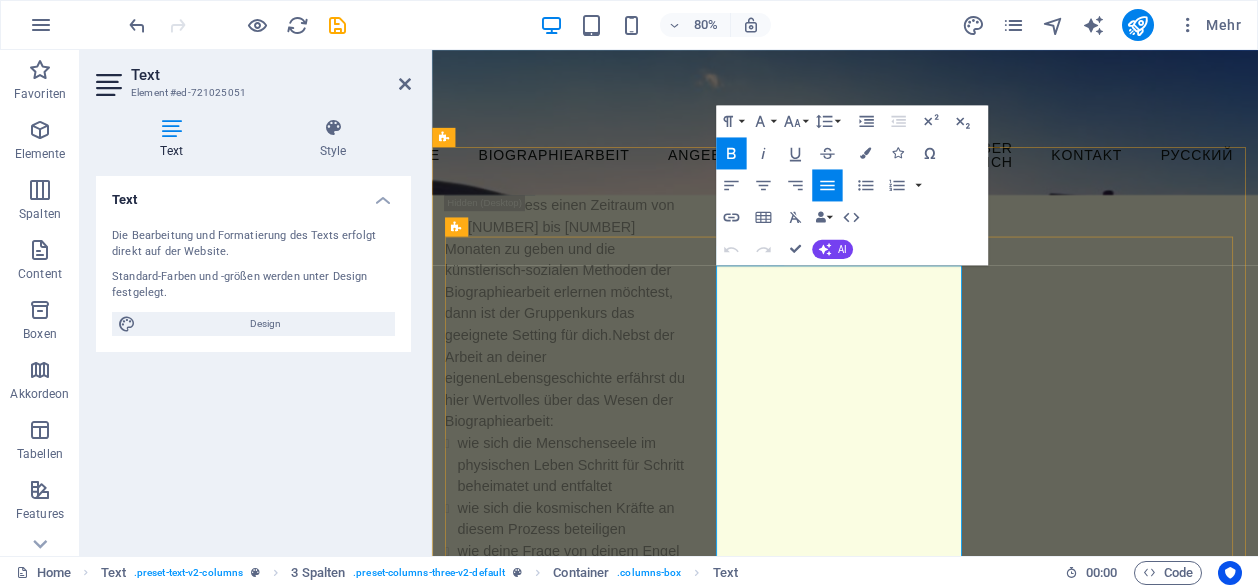 drag, startPoint x: 930, startPoint y: 444, endPoint x: 787, endPoint y: 362, distance: 164.84235 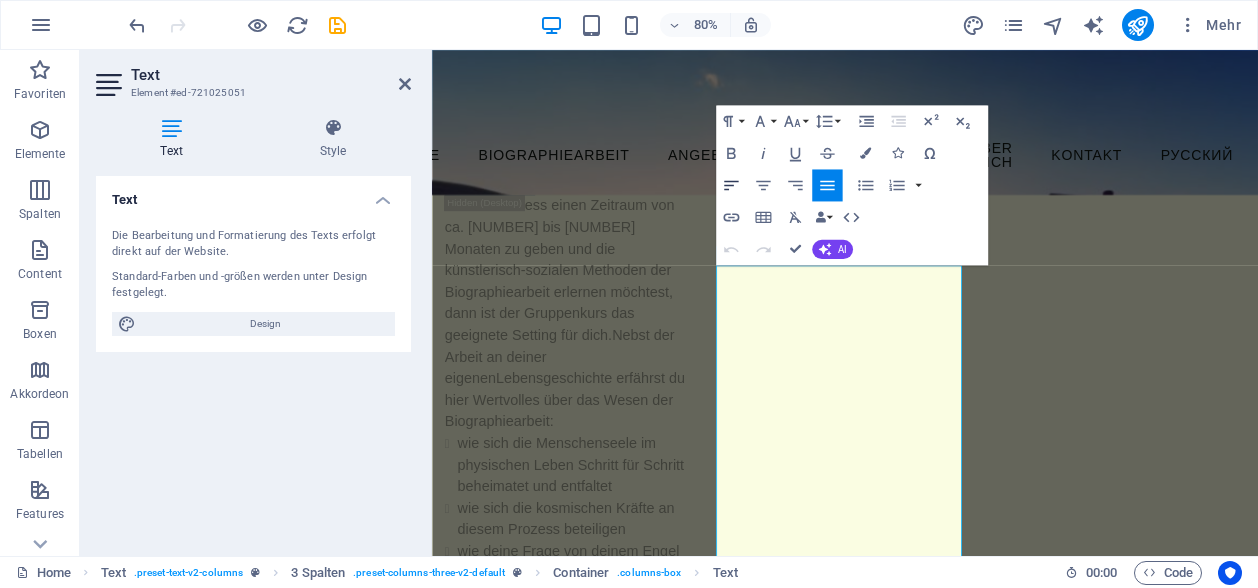 click 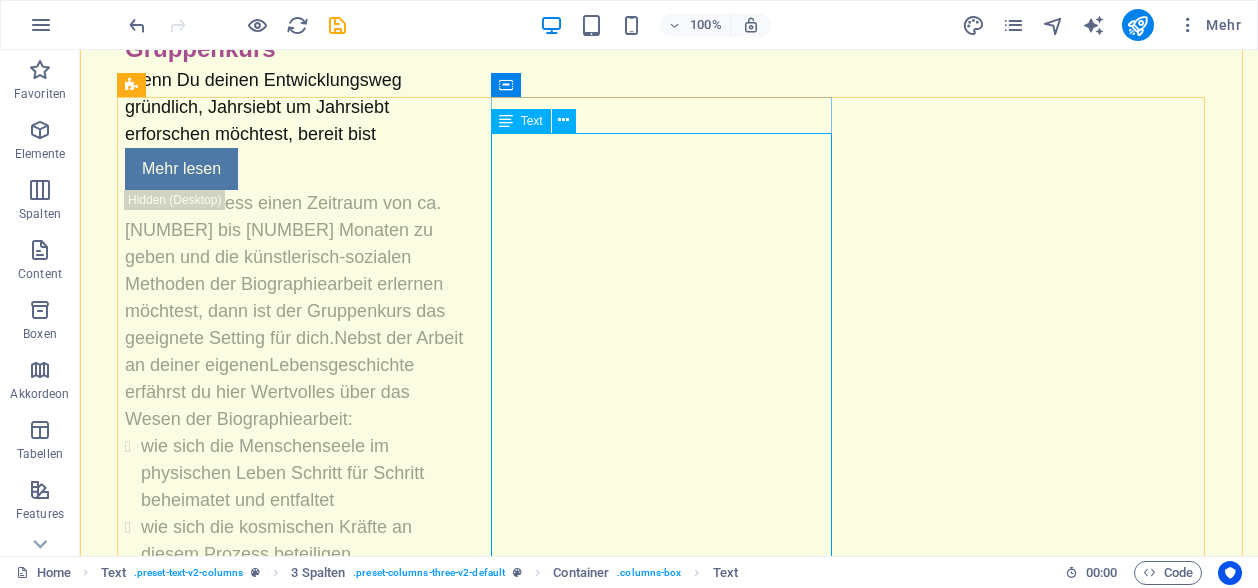scroll, scrollTop: 3348, scrollLeft: 0, axis: vertical 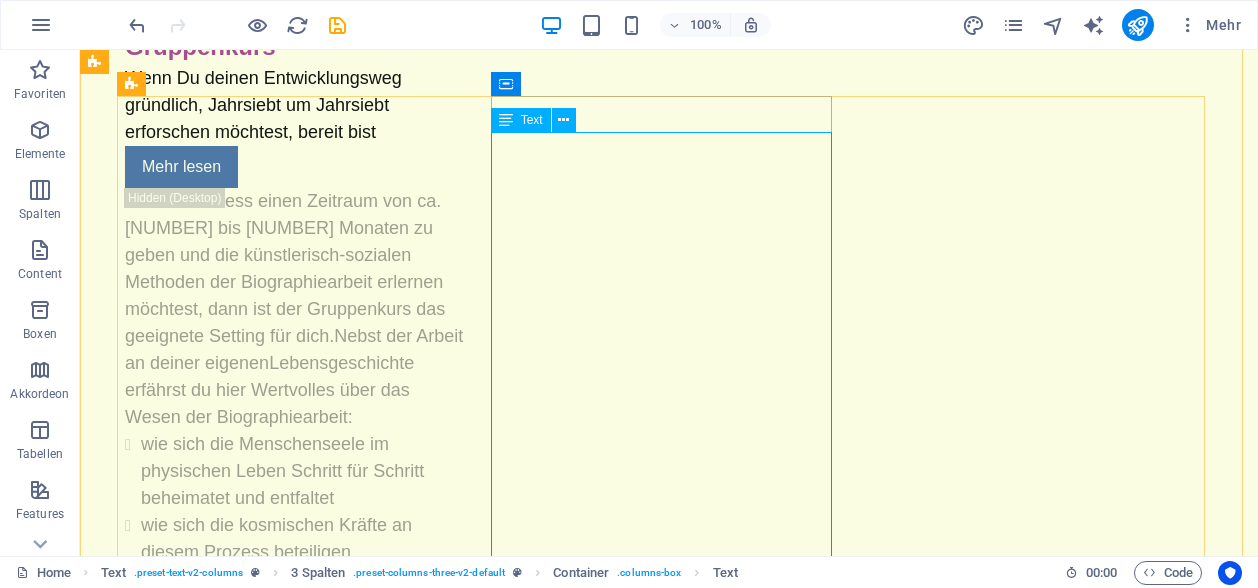 click on "Was:   "Selbstwärts durch die Lebensgeschichte"   - ein Gruppenkurs über  10 bis 11 Wochenenden  Ziel:  In diesem Kurs öffnen wir einen Raum für deine Lebensgeschichte. Durch kreative Biographiearbeit, achtsamen Austausch in der Gruppe und stille Reflexion entsteht eine neue Sicht auf dich selbst.  Wann:  20.09.2025 bis 13.12.26 Wo:  [STREET_NUMBER] [STREET_NAME], [CITY] Anmeldung: https://docs.google.com/forms" at bounding box center (295, 2079) 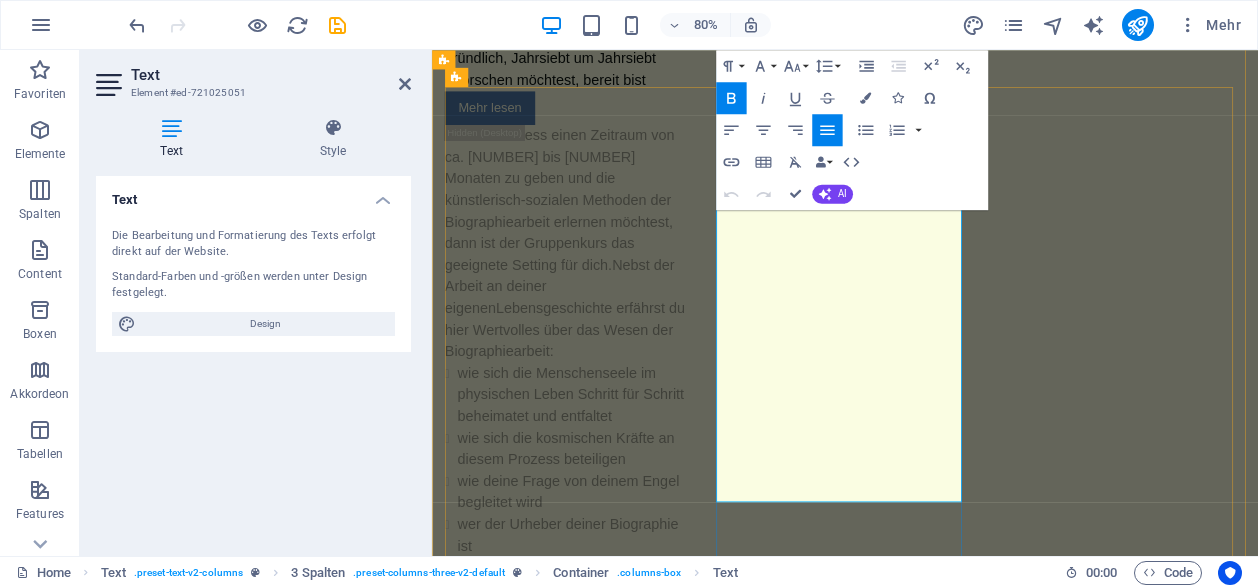 click on "In diesem Kurs öffnen wir einen Raum für deine Lebensgeschichte. Durch kreative Biographiearbeit, achtsamen Austausch in der Gruppe und stille Reflexion entsteht eine neue Sicht auf dich selbst." at bounding box center [537, 2021] 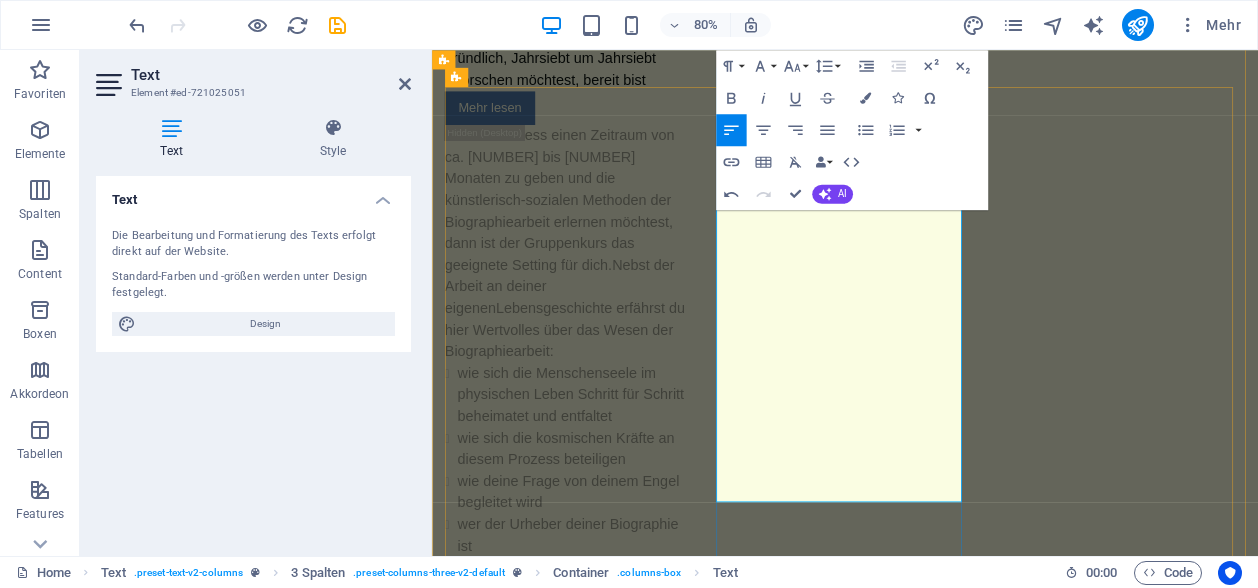 type 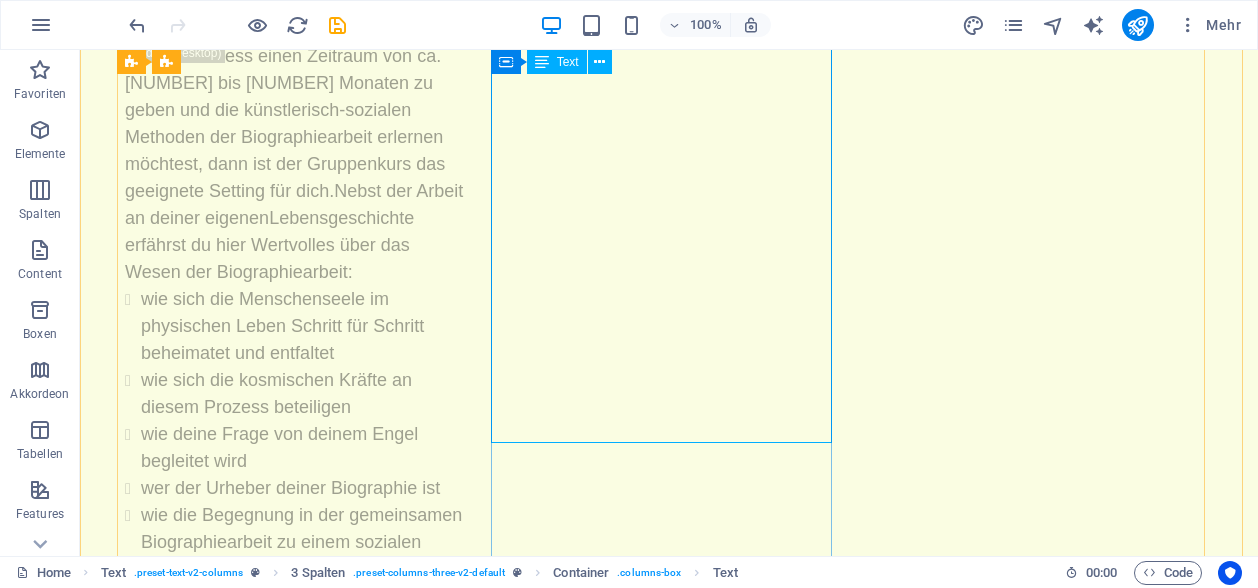 scroll, scrollTop: 3494, scrollLeft: 0, axis: vertical 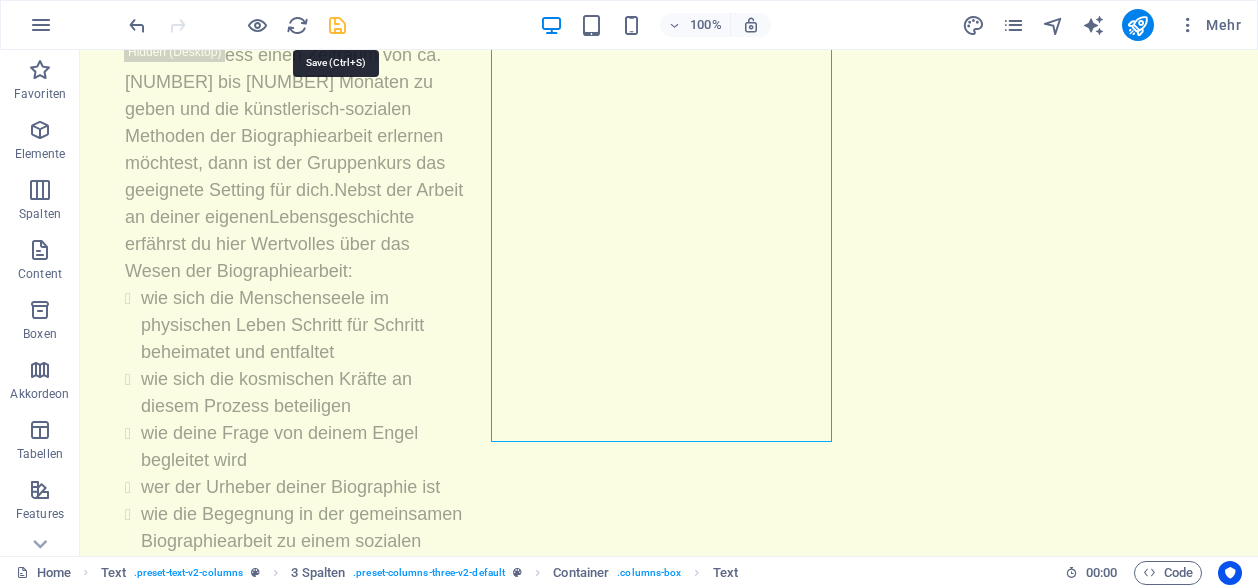 click at bounding box center [337, 25] 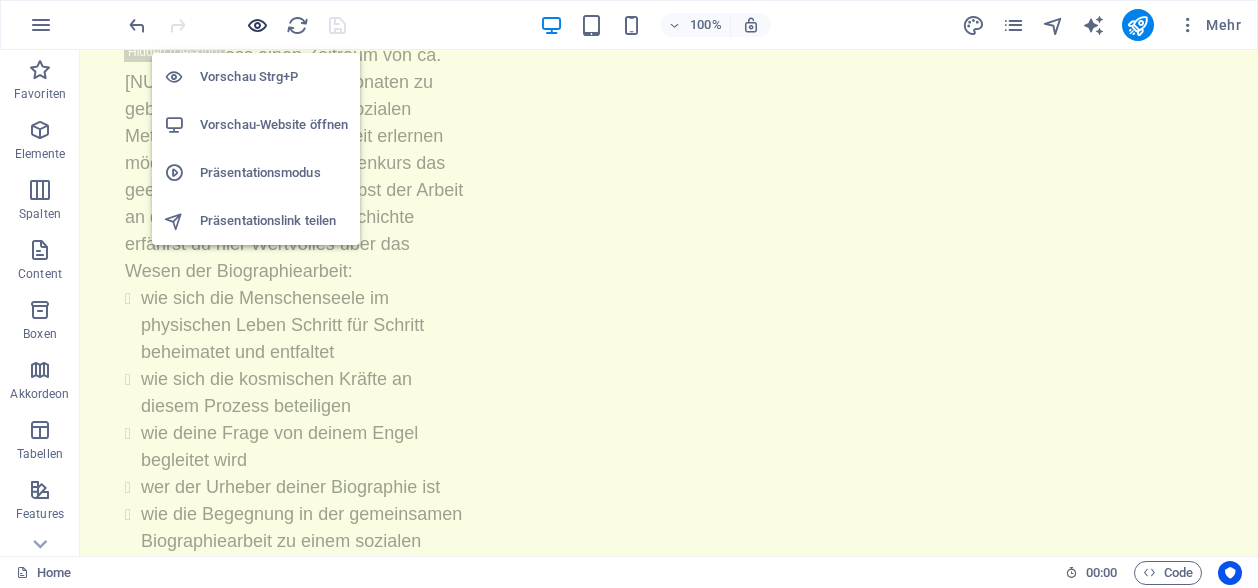 click at bounding box center [257, 25] 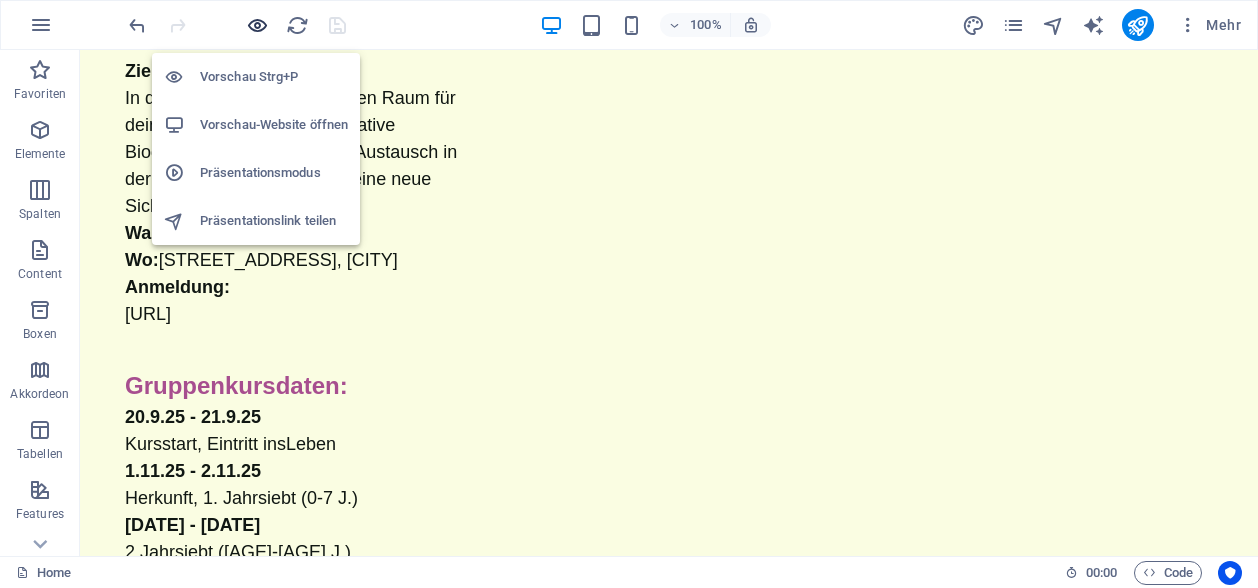 scroll, scrollTop: 2256, scrollLeft: 0, axis: vertical 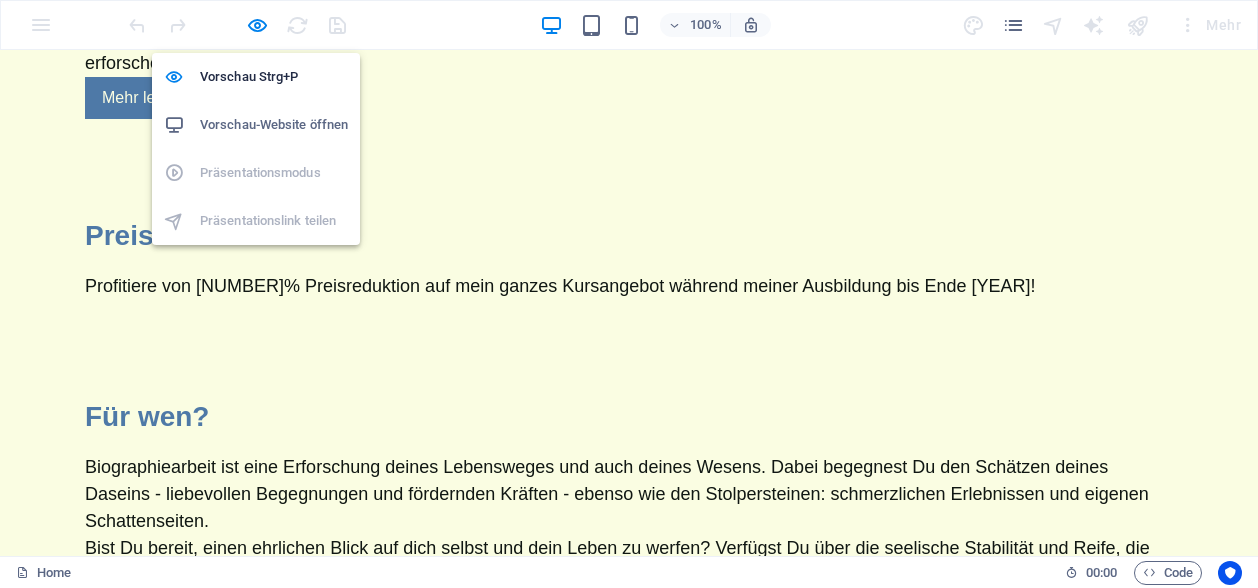 click on "Vorschau-Website öffnen" at bounding box center (274, 125) 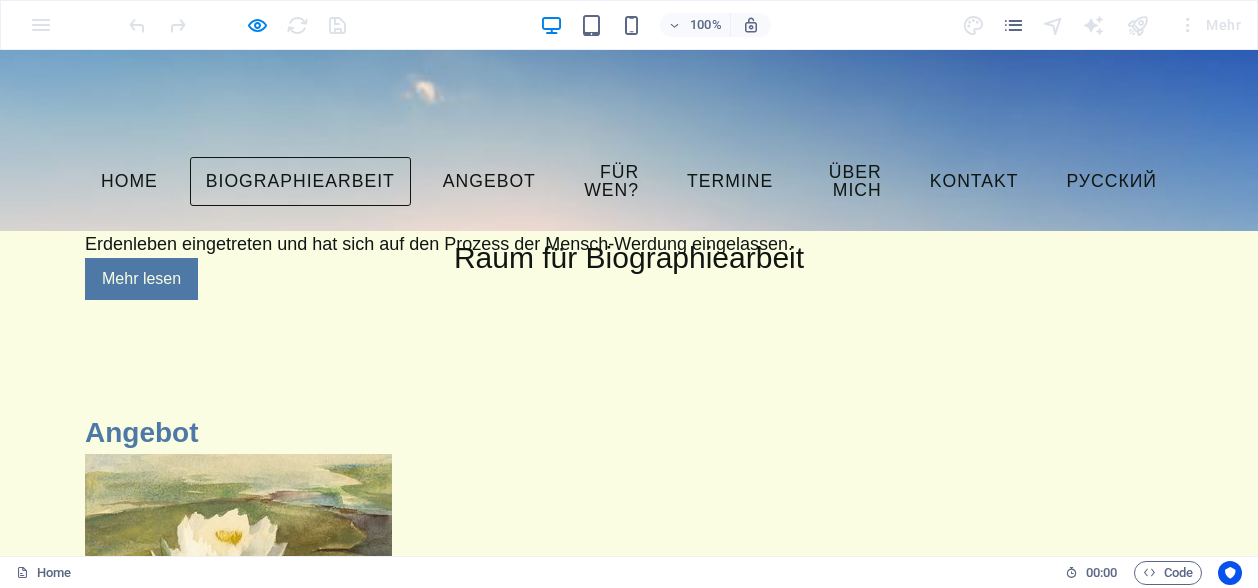 scroll, scrollTop: 0, scrollLeft: 0, axis: both 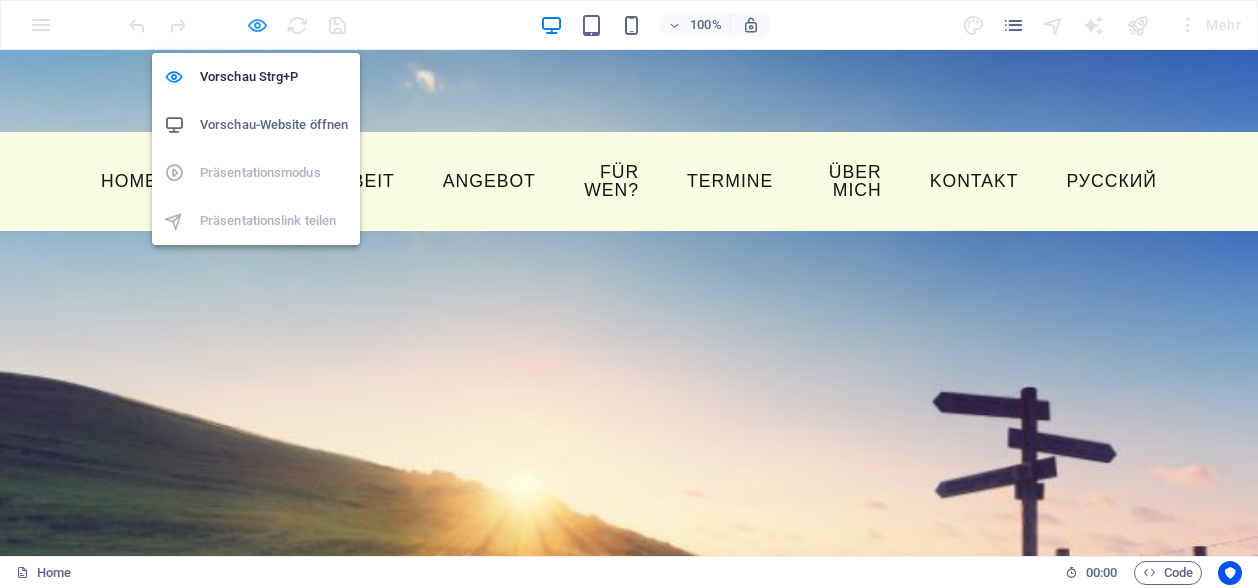 click at bounding box center [257, 25] 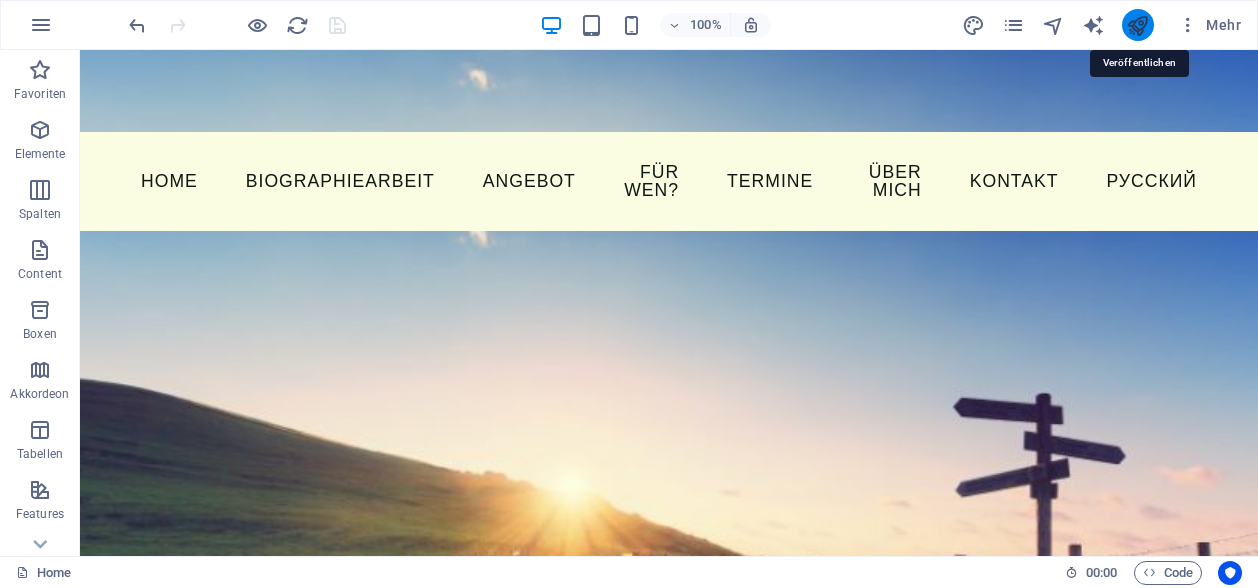 click at bounding box center (1137, 25) 